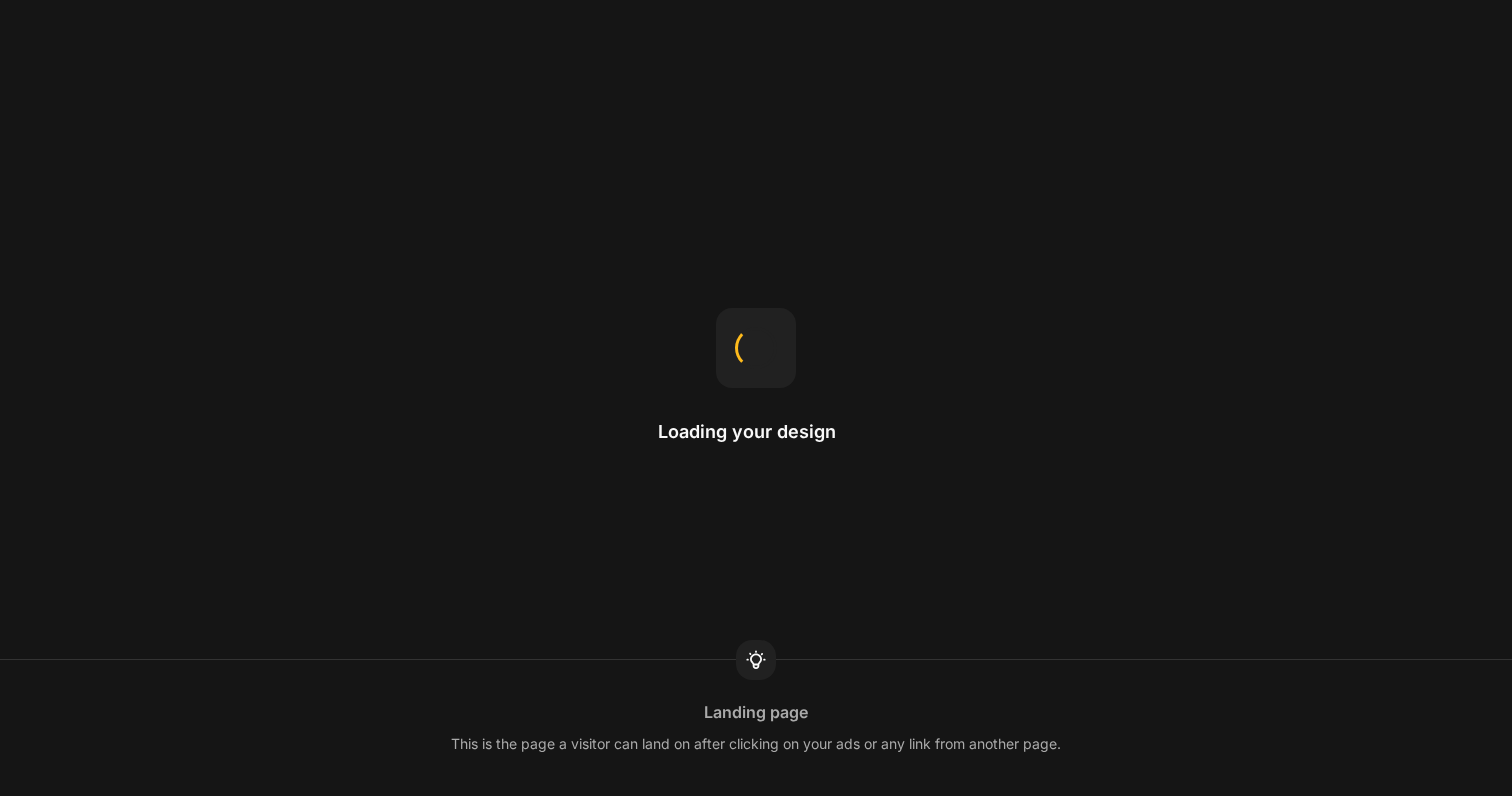scroll, scrollTop: 0, scrollLeft: 0, axis: both 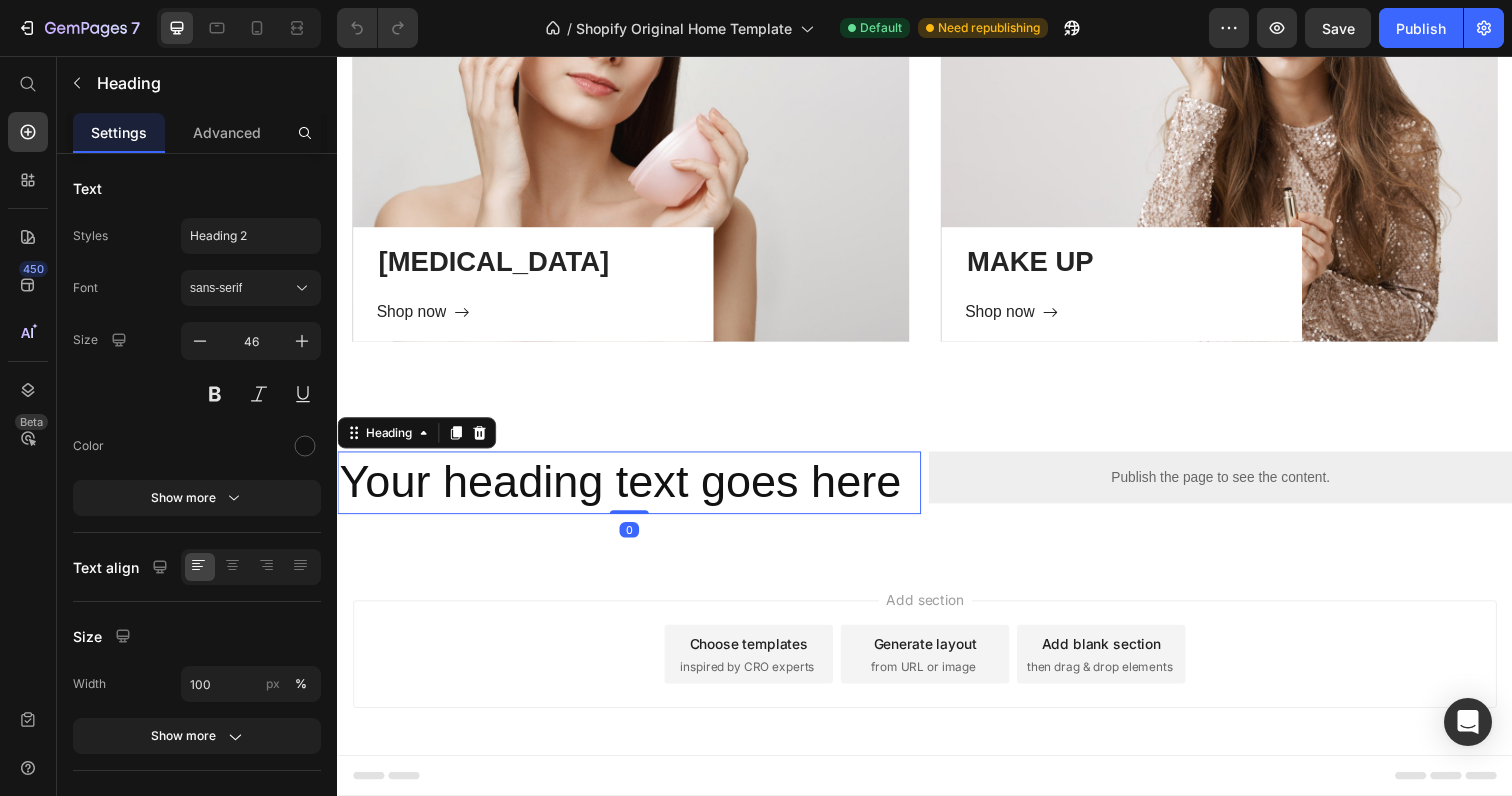 click on "Your heading text goes here" at bounding box center [635, 492] 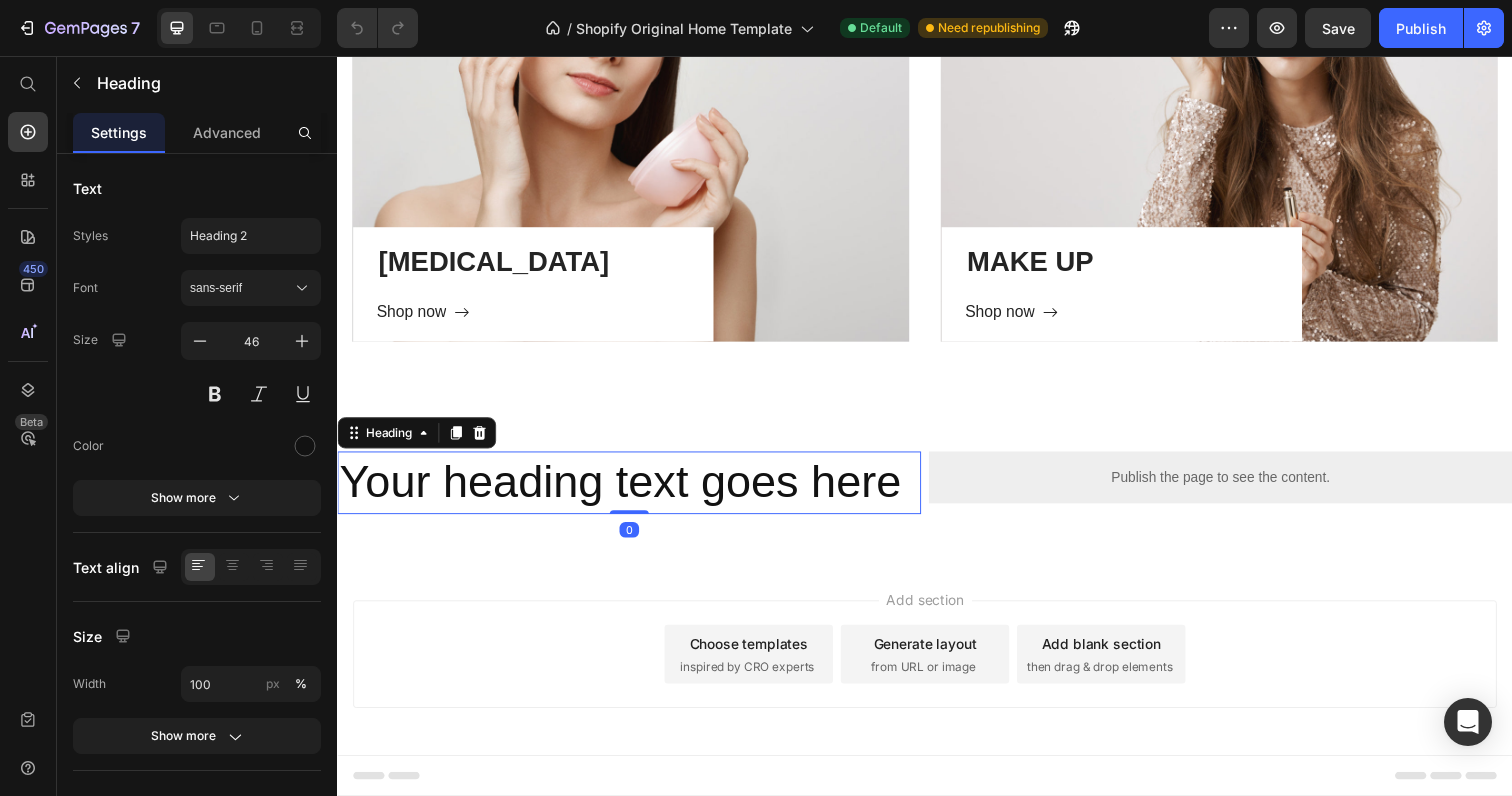 click on "Your heading text goes here" at bounding box center [635, 492] 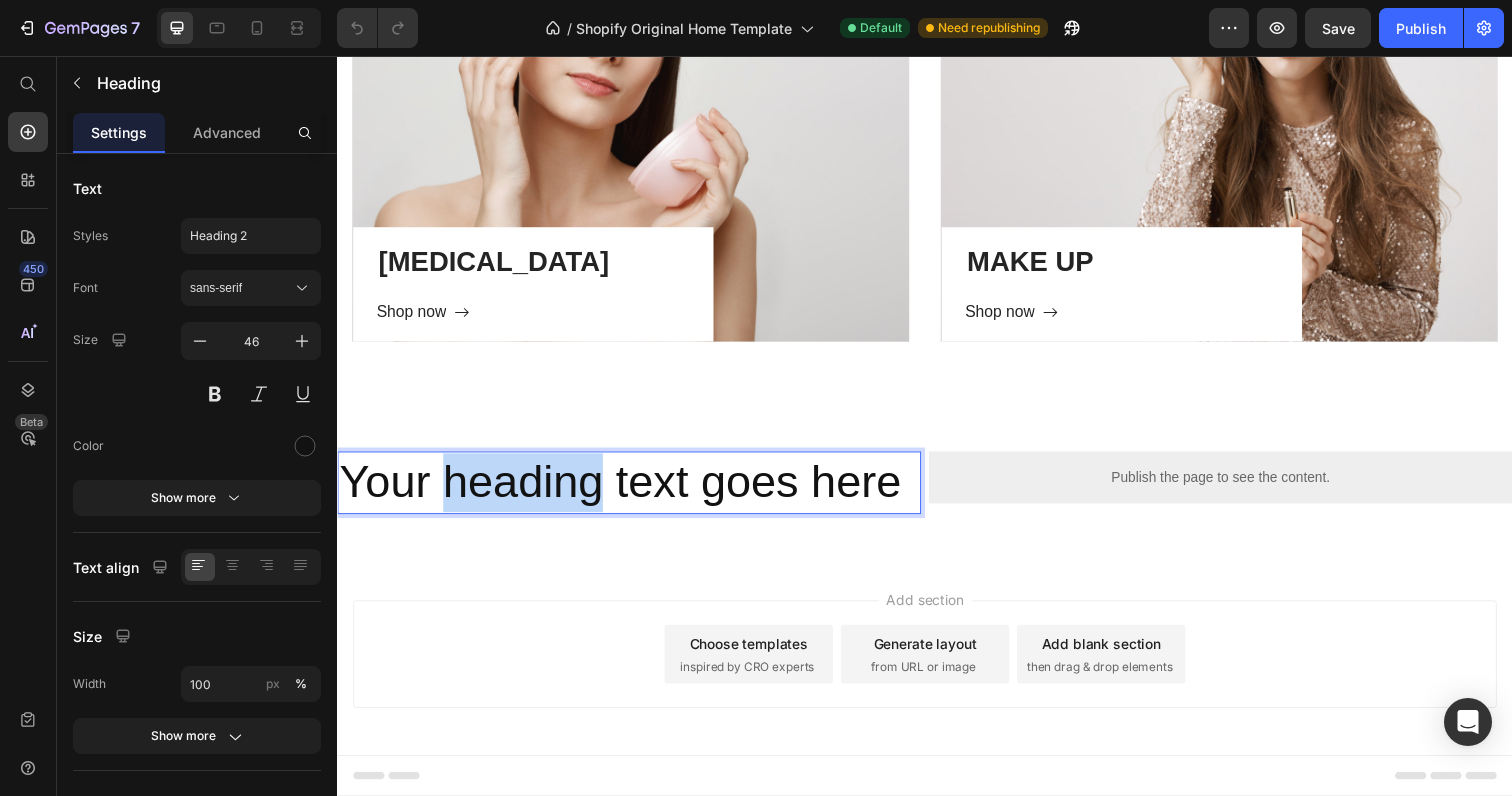 click on "Your heading text goes here" at bounding box center (635, 492) 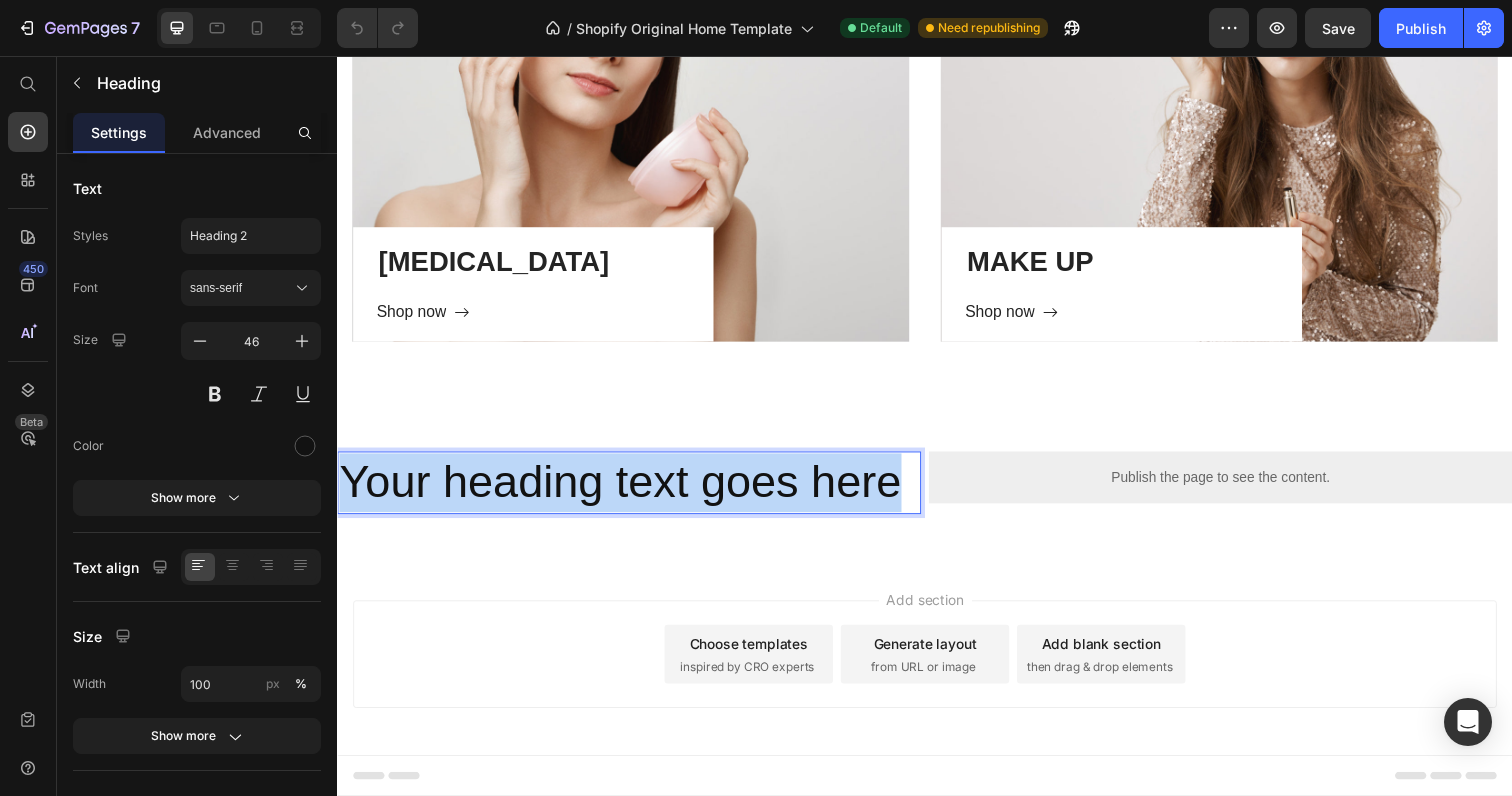 click on "Your heading text goes here" at bounding box center (635, 492) 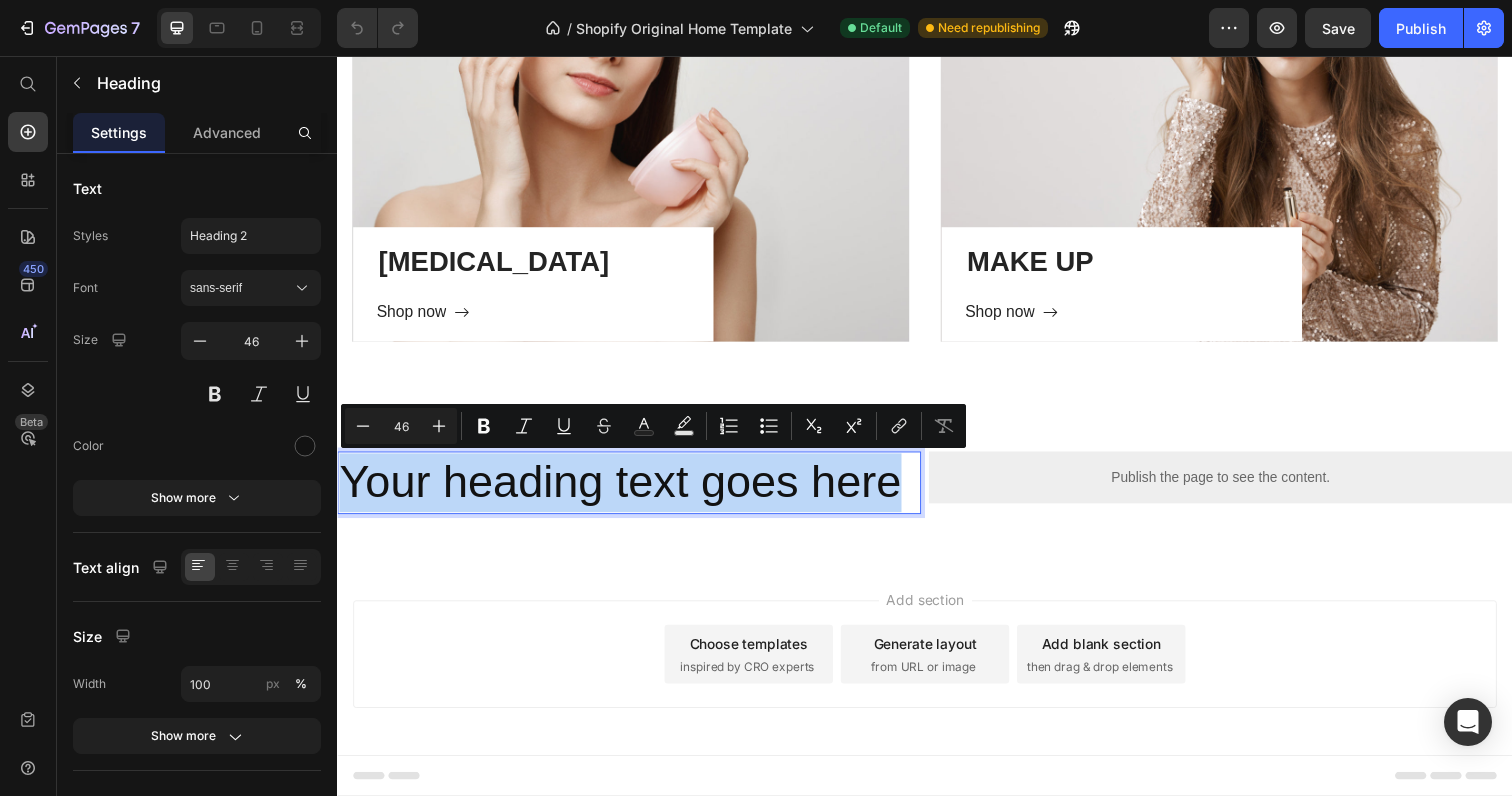 click on "Your heading text goes here" at bounding box center [635, 492] 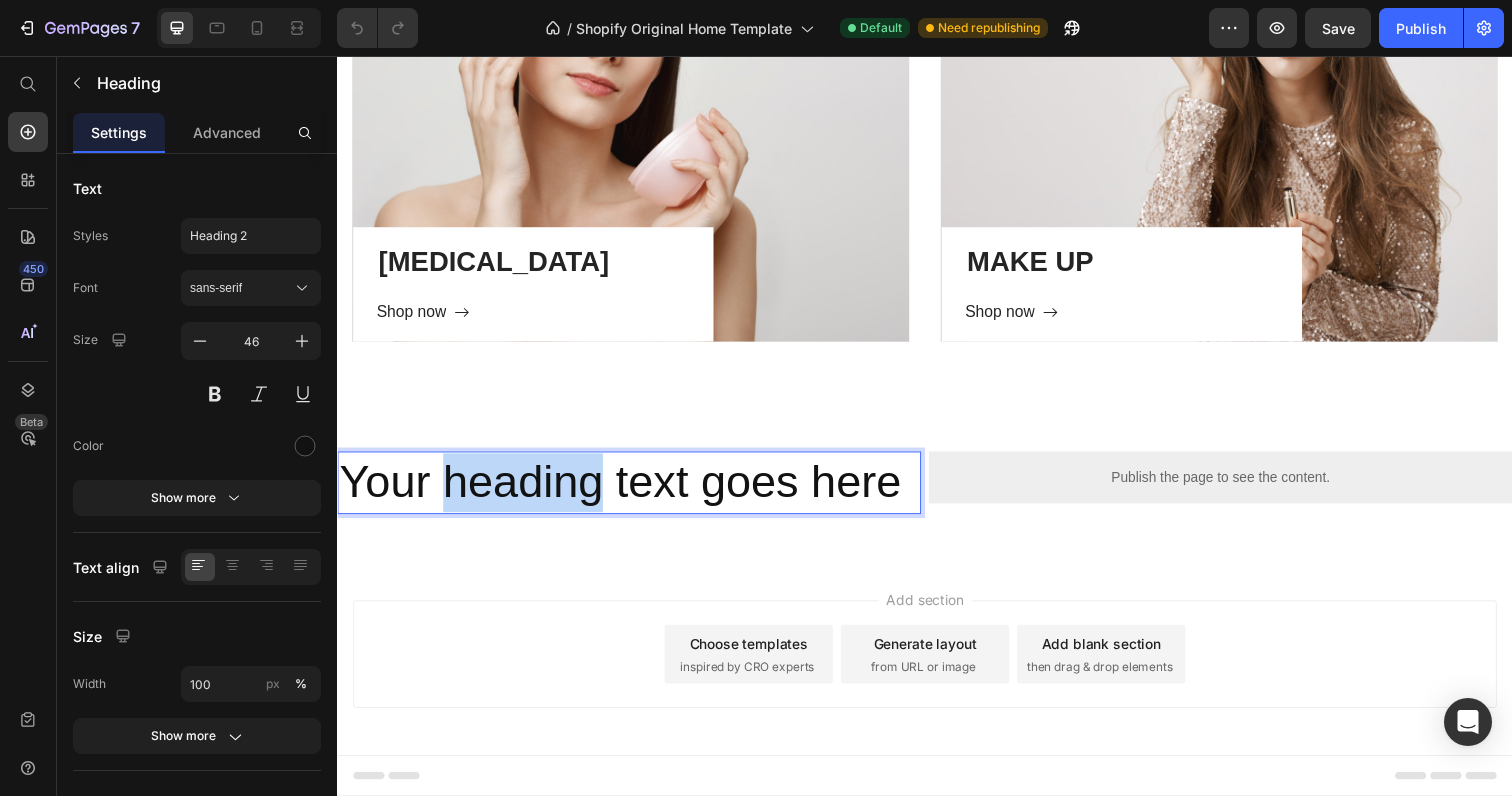 click on "Your heading text goes here" at bounding box center (635, 492) 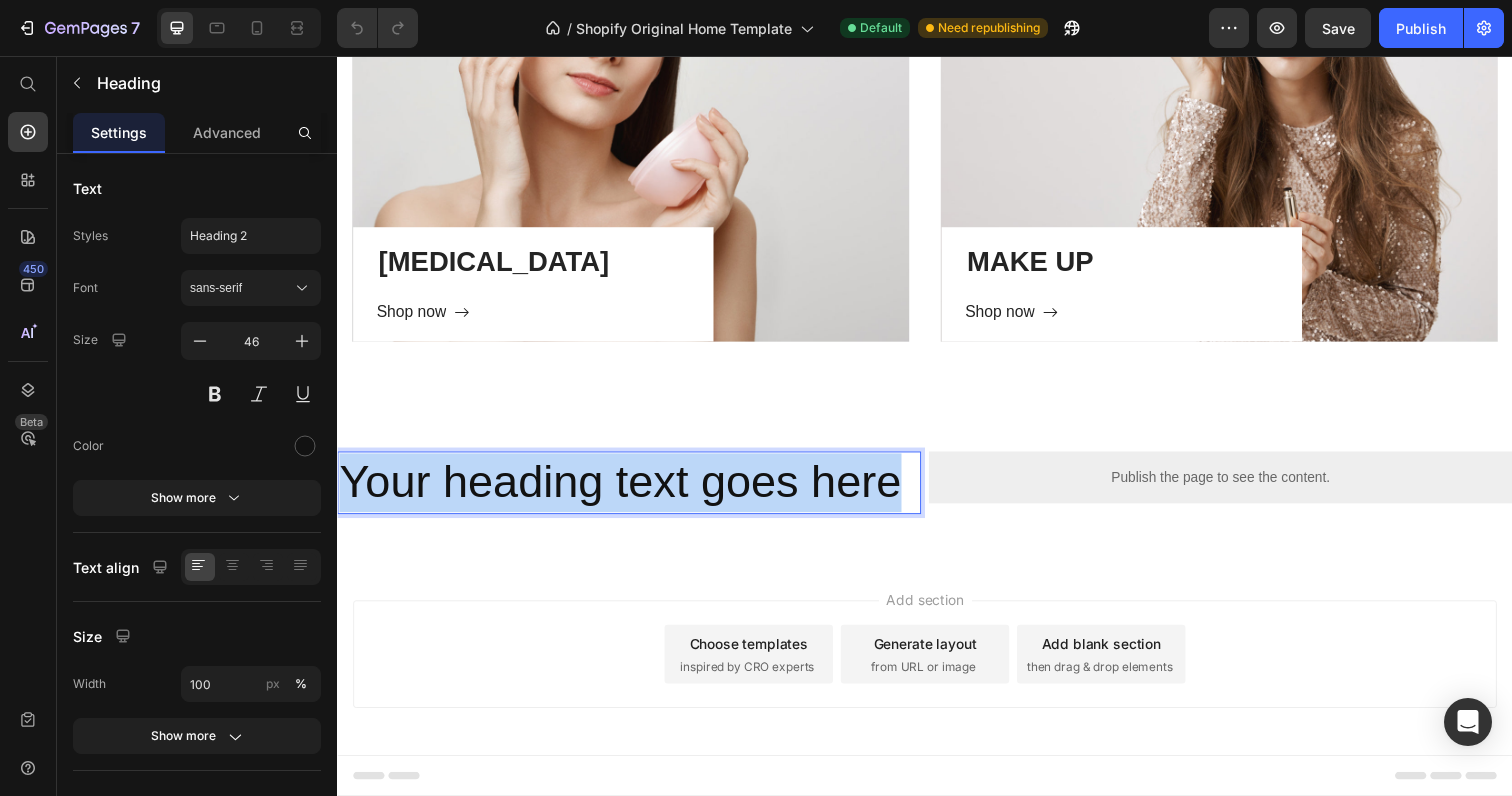 click on "Your heading text goes here" at bounding box center [635, 492] 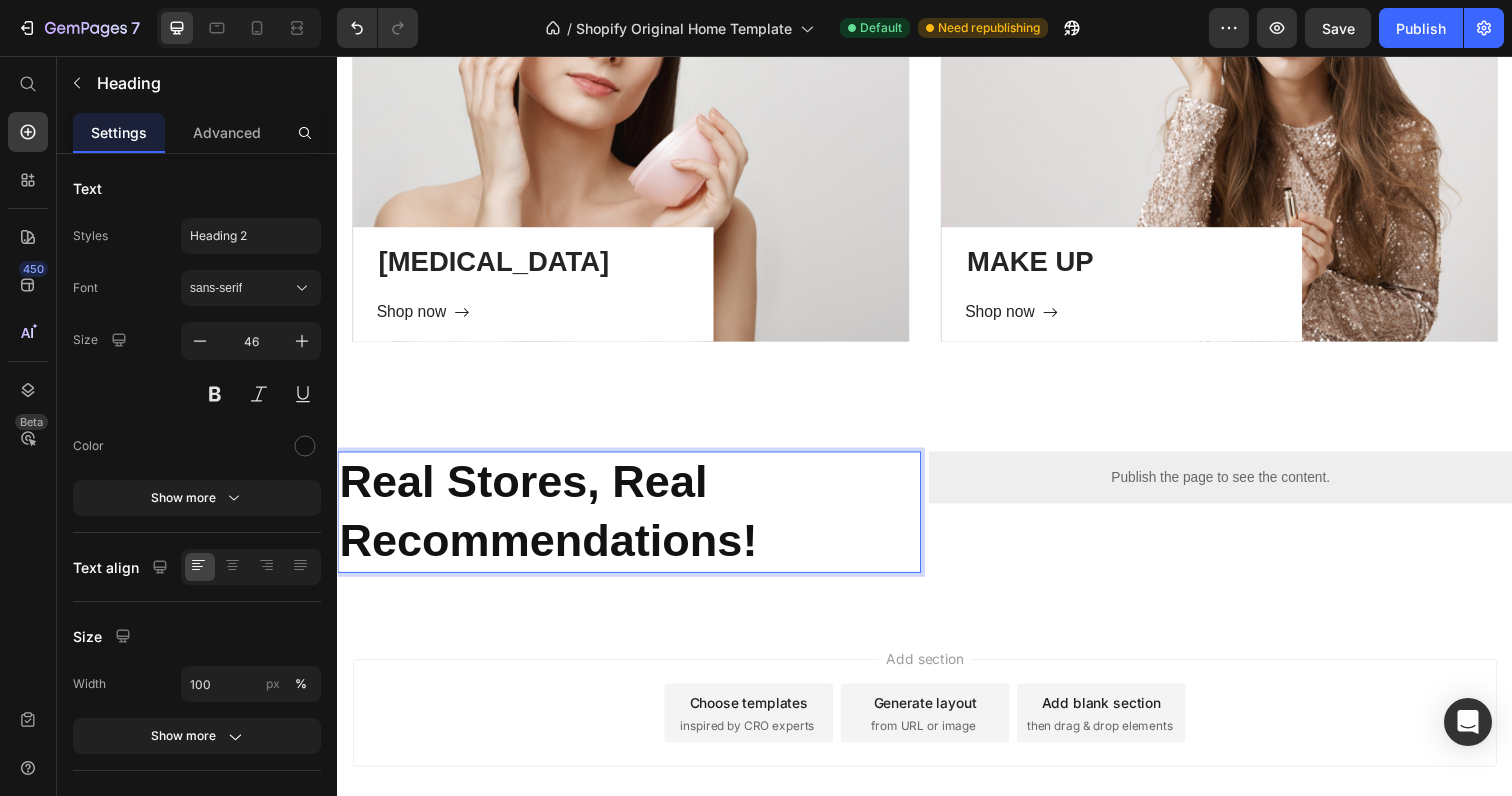 click on "Real Stores, Real Recommendations!" at bounding box center [552, 521] 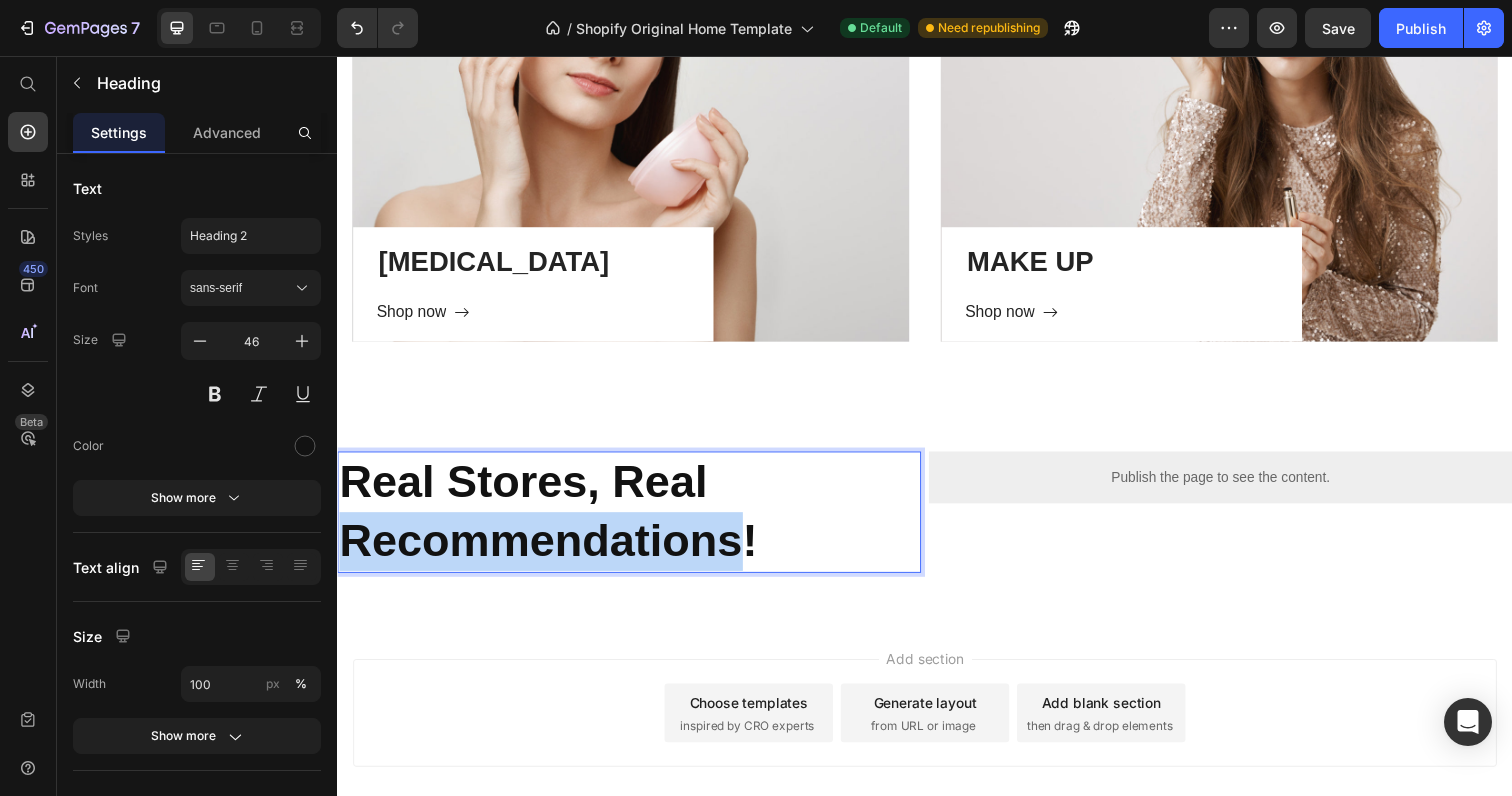 click on "Real Stores, Real Recommendations!" at bounding box center [552, 521] 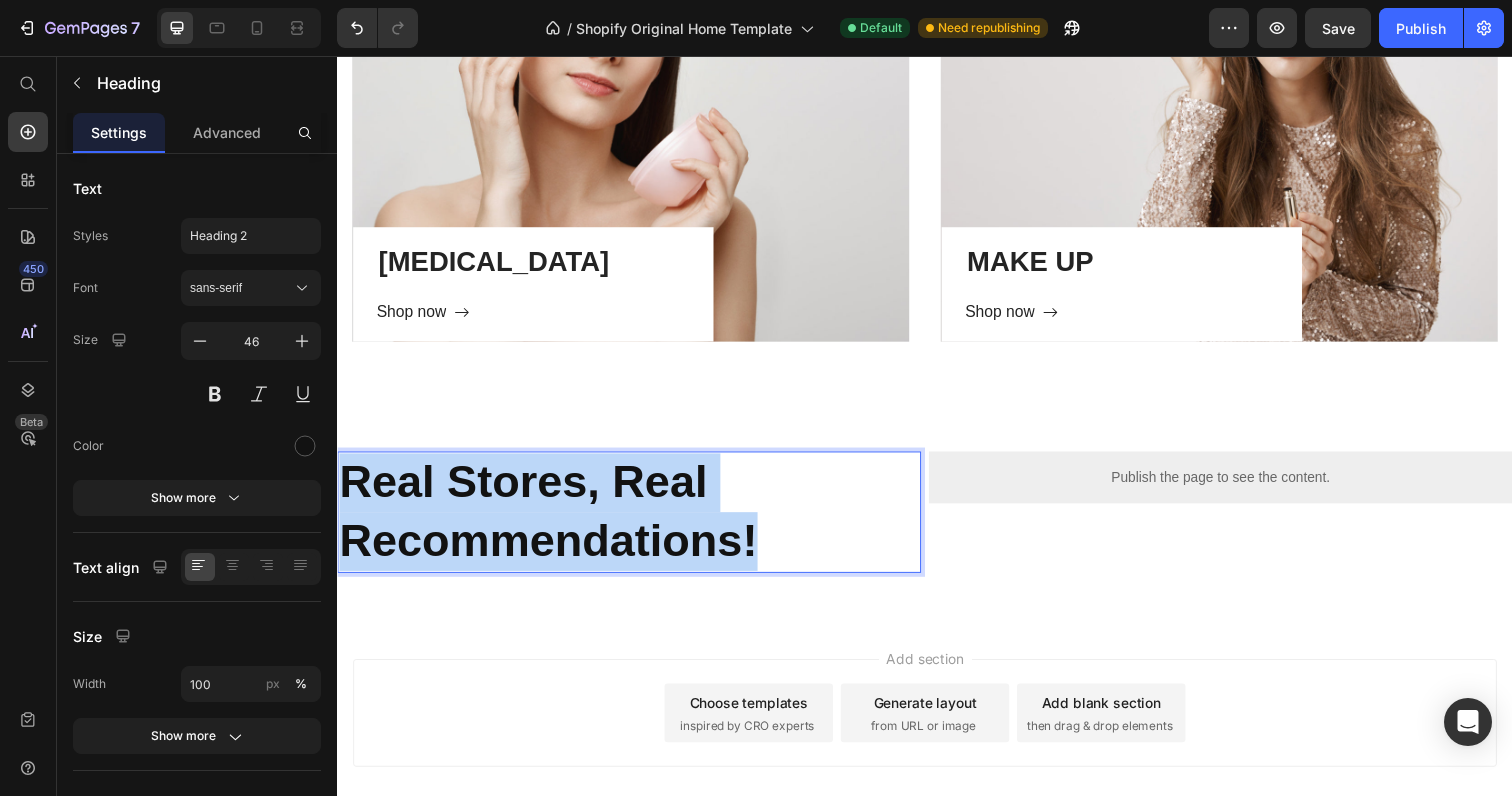 click on "Real Stores, Real Recommendations!" at bounding box center (552, 521) 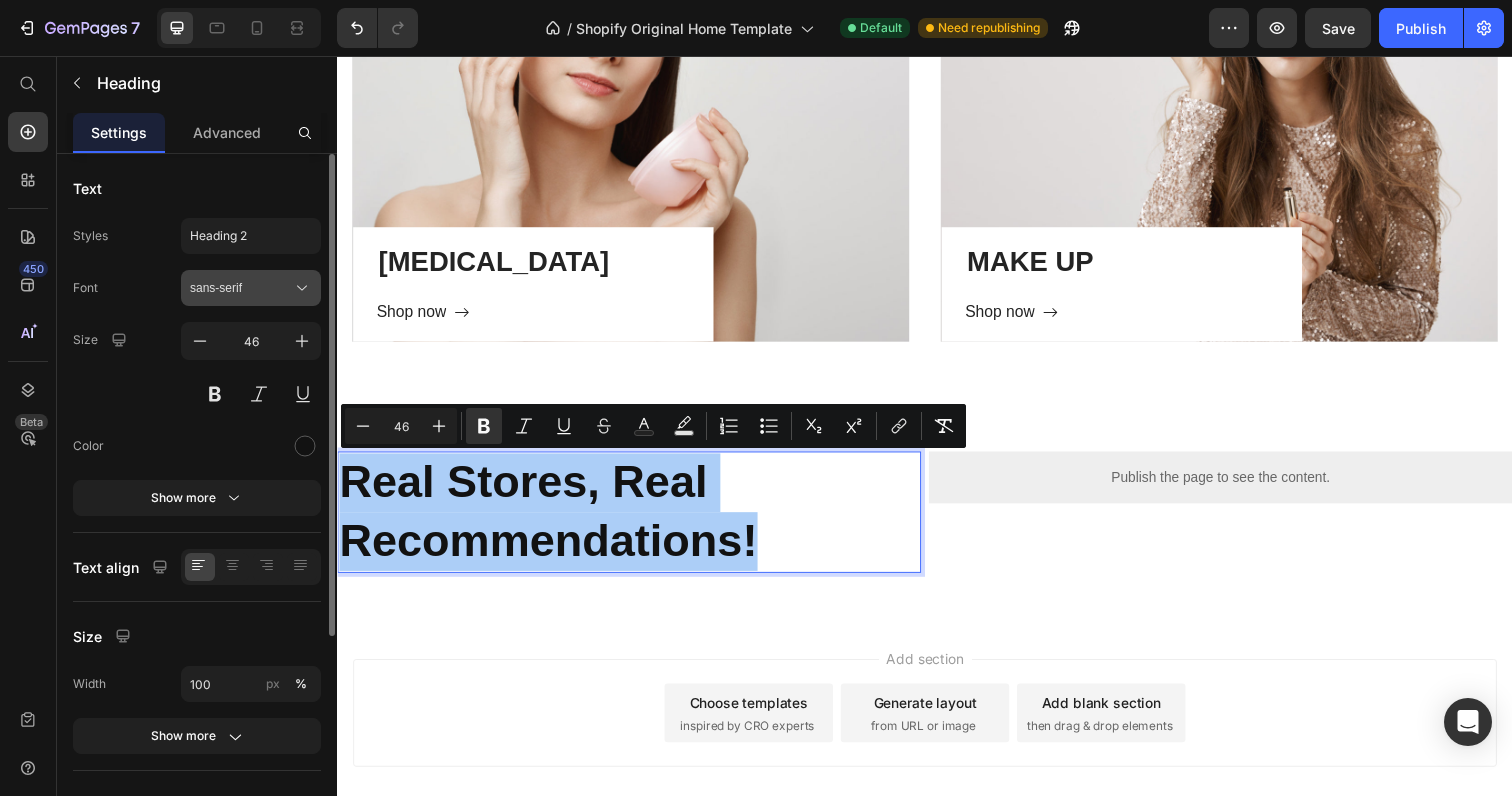click on "sans-serif" at bounding box center [251, 288] 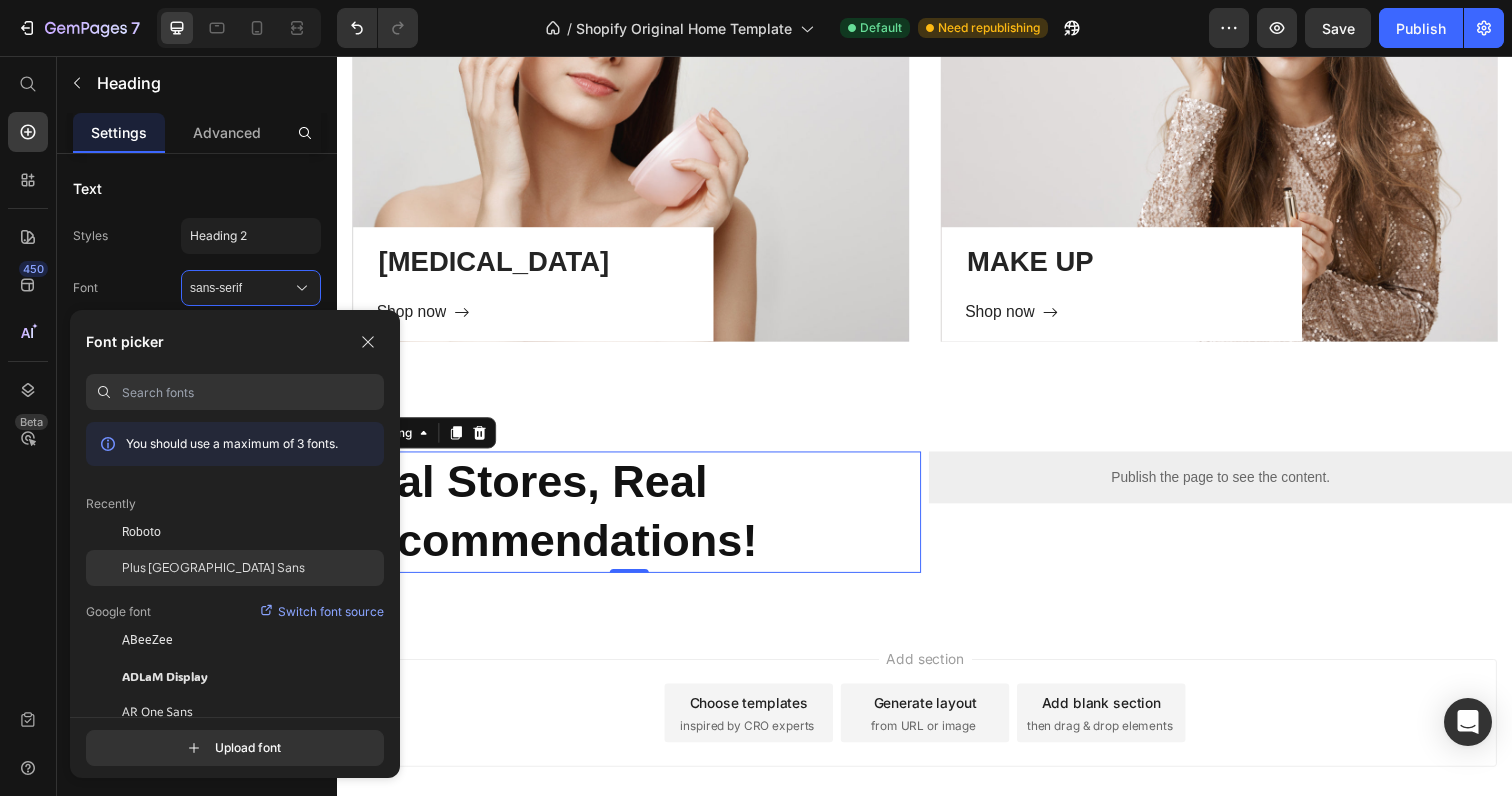 click on "Plus [GEOGRAPHIC_DATA] Sans" 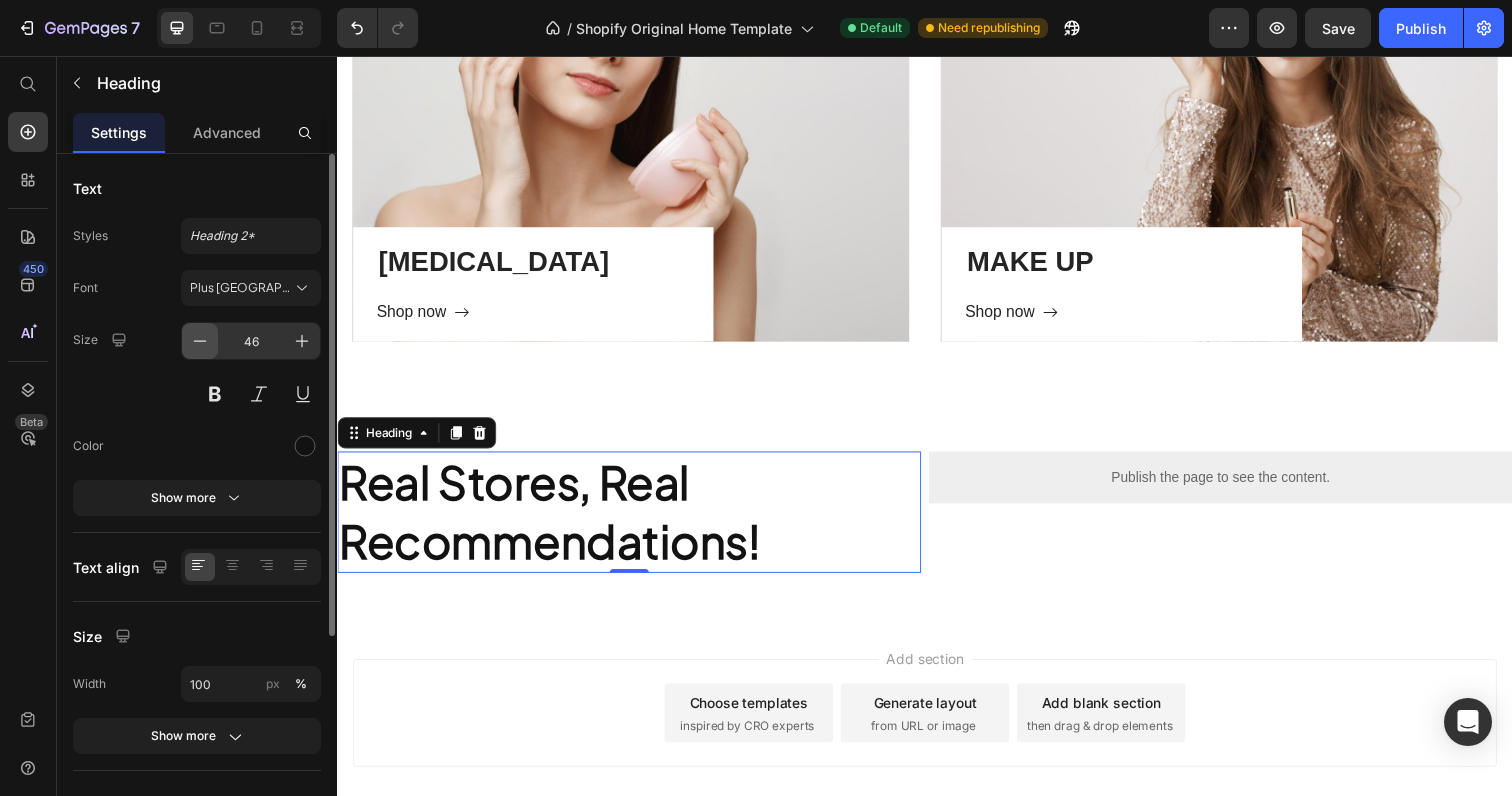 click at bounding box center (200, 341) 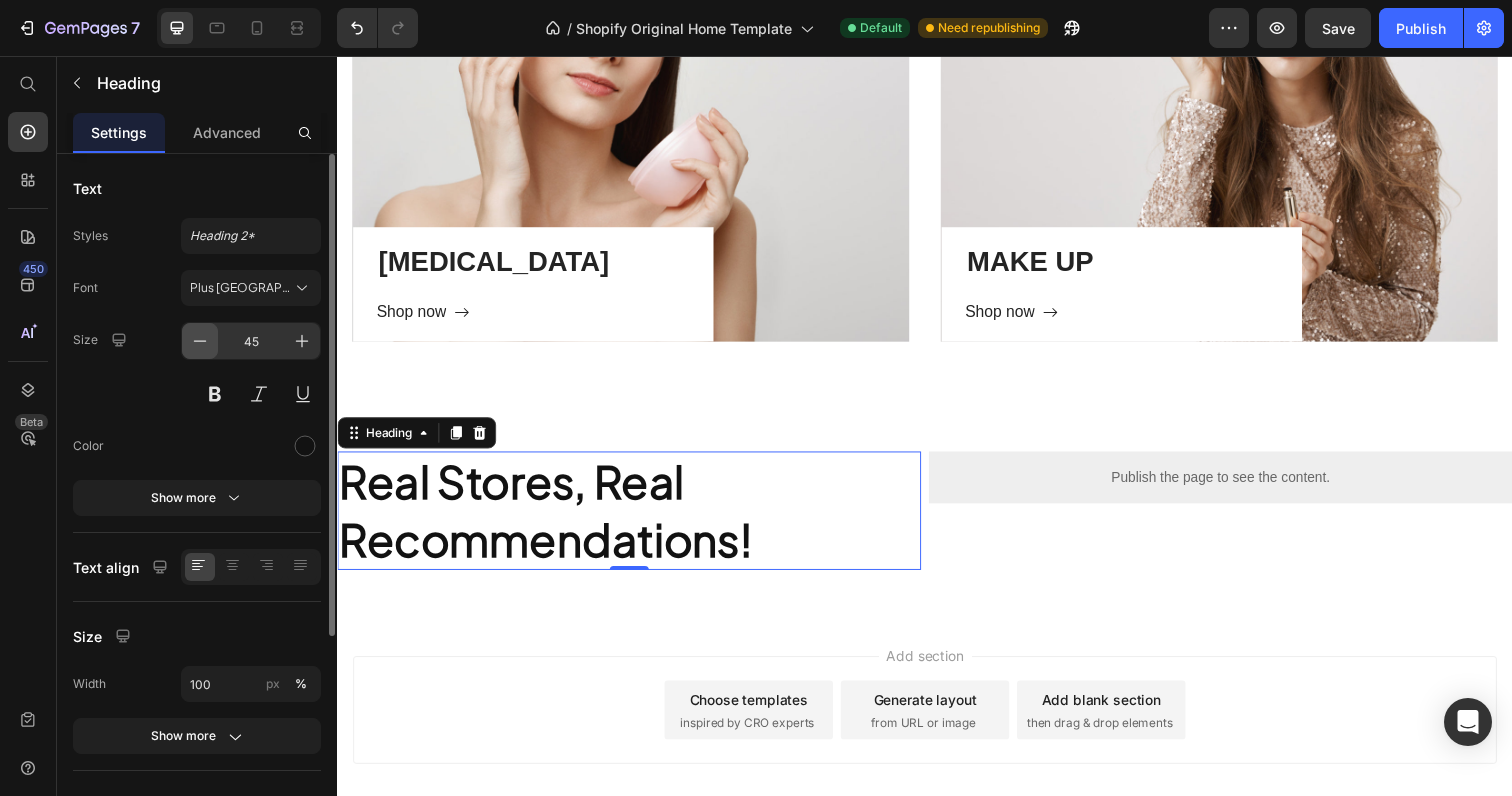 click at bounding box center (200, 341) 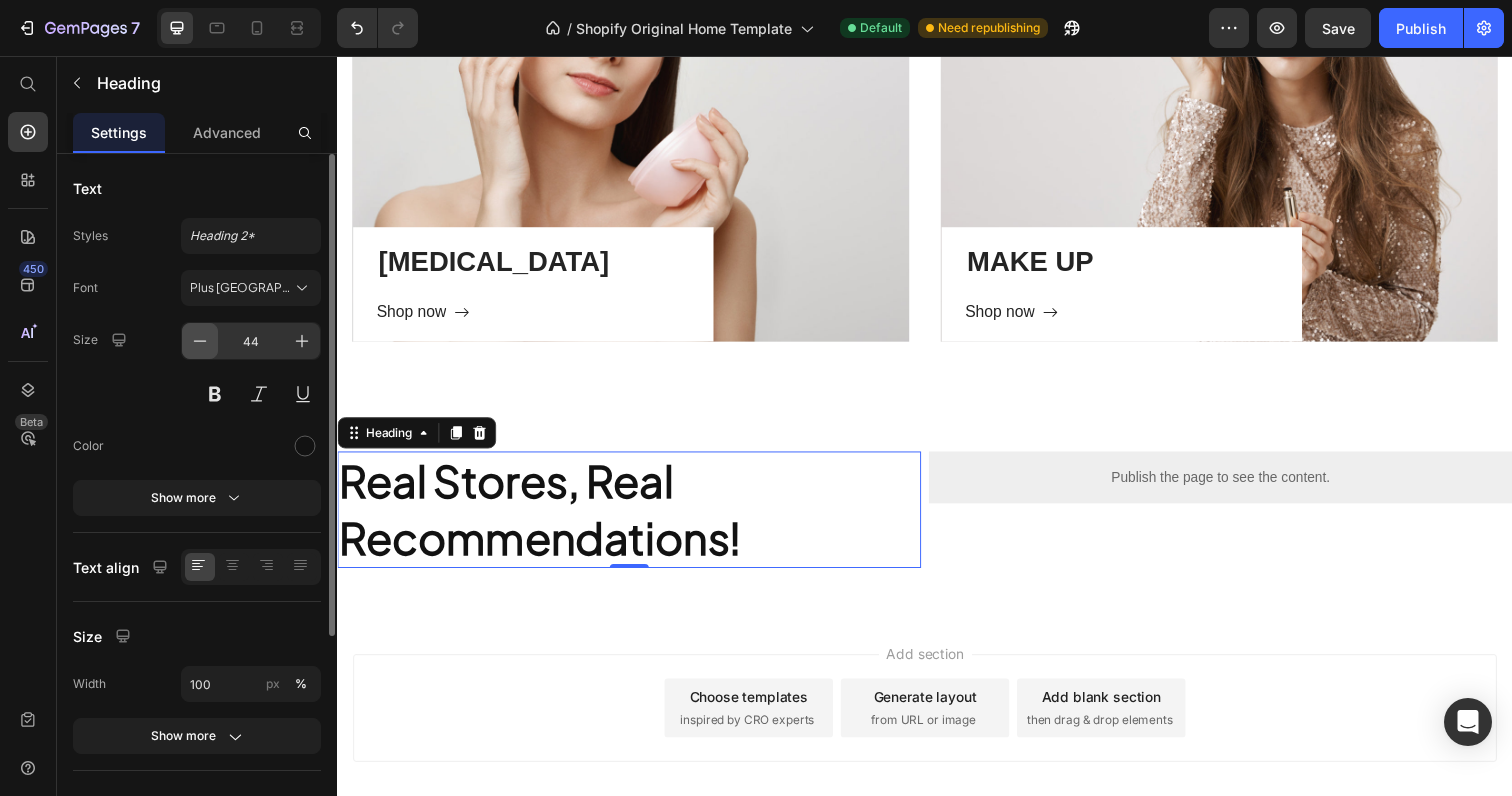 click at bounding box center [200, 341] 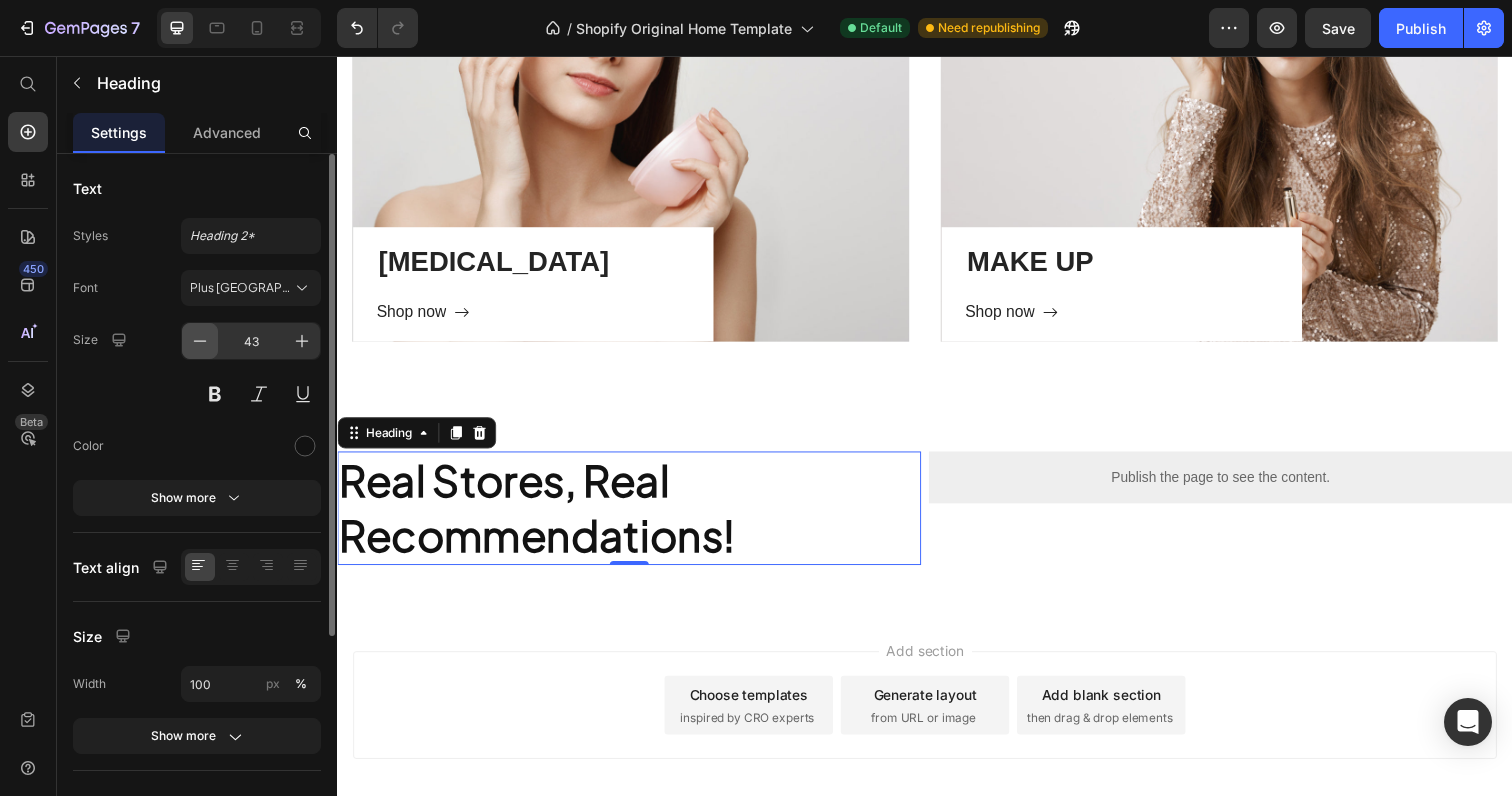 click at bounding box center [200, 341] 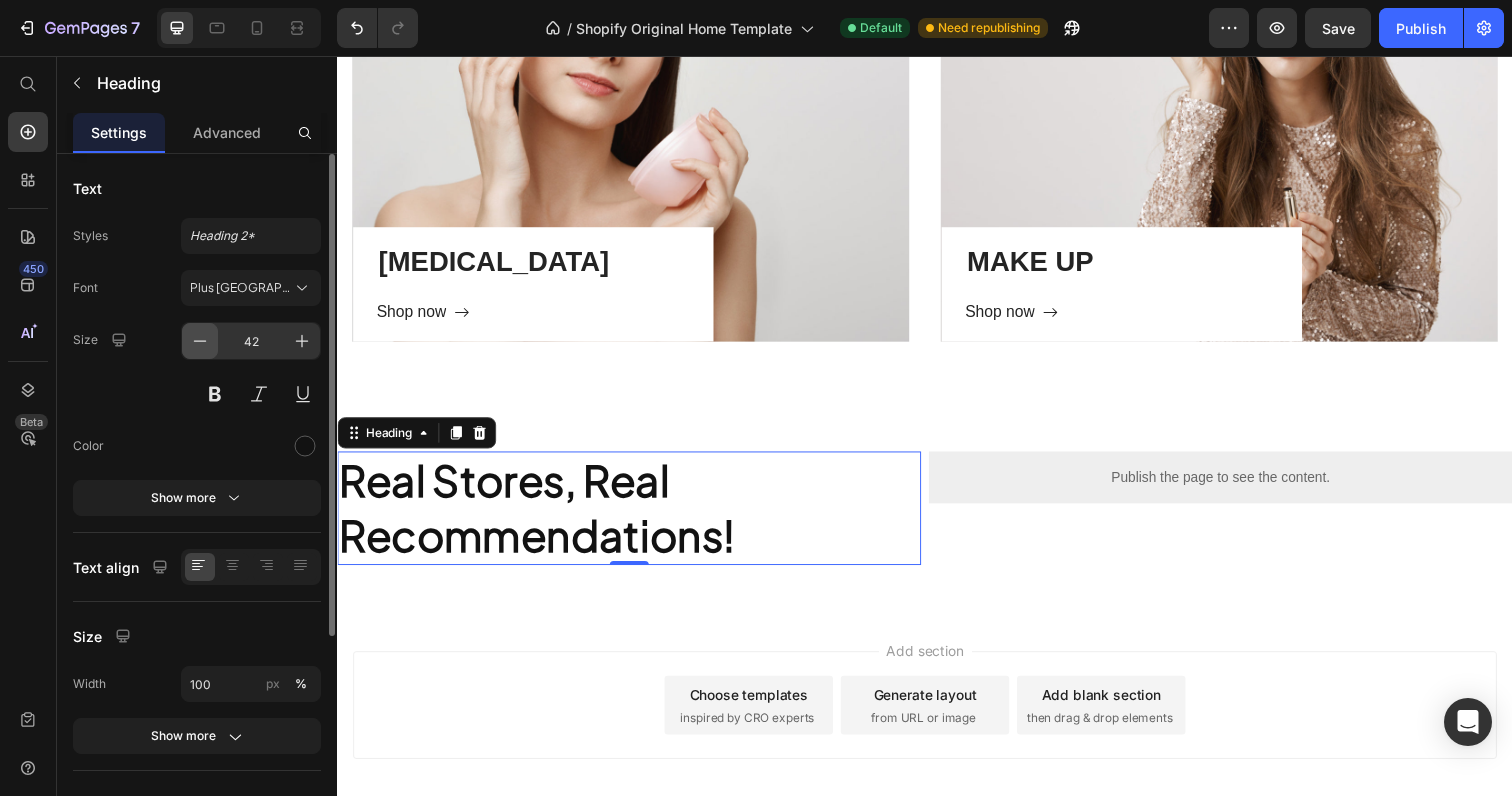 click at bounding box center [200, 341] 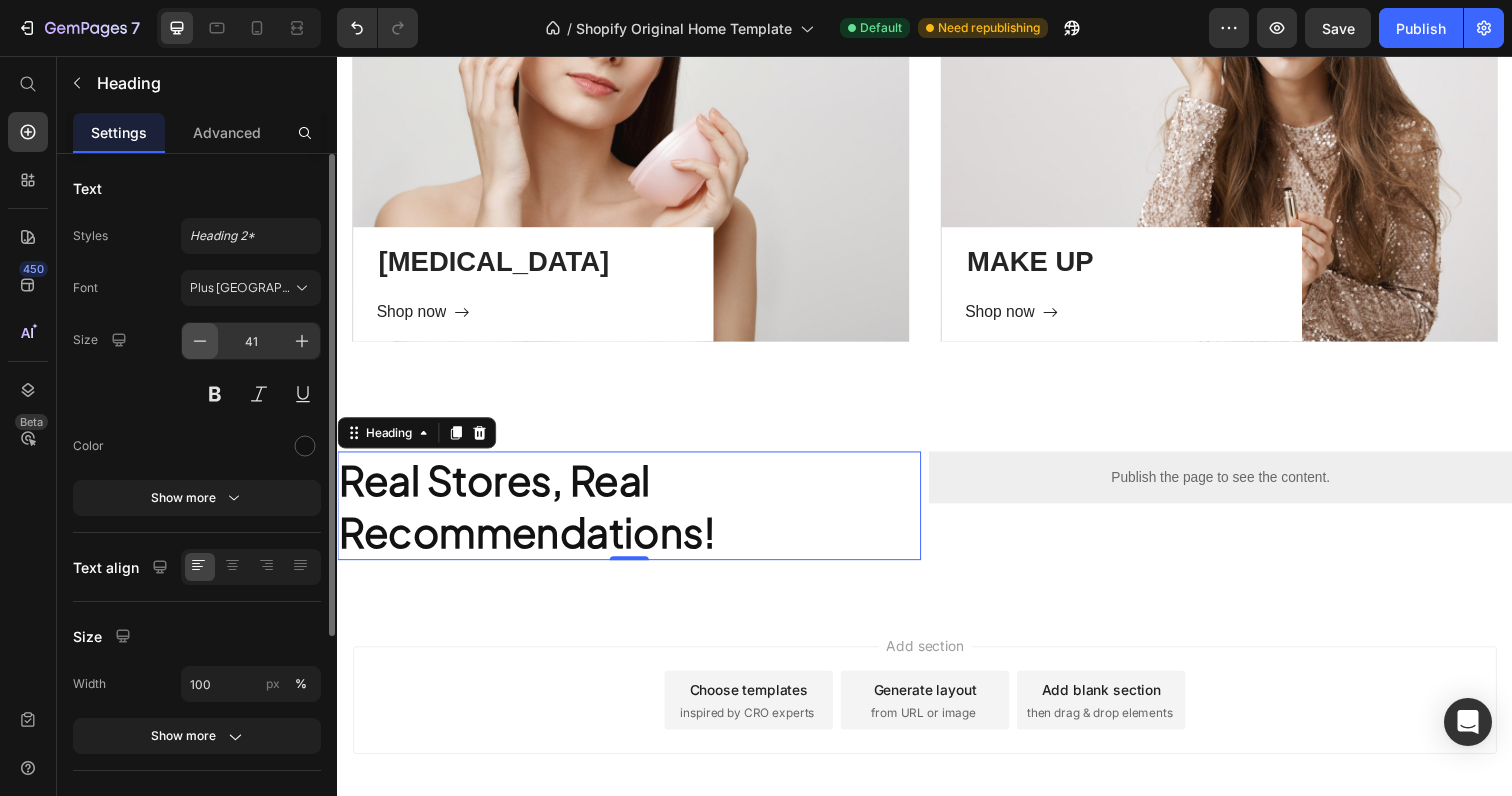 click at bounding box center (200, 341) 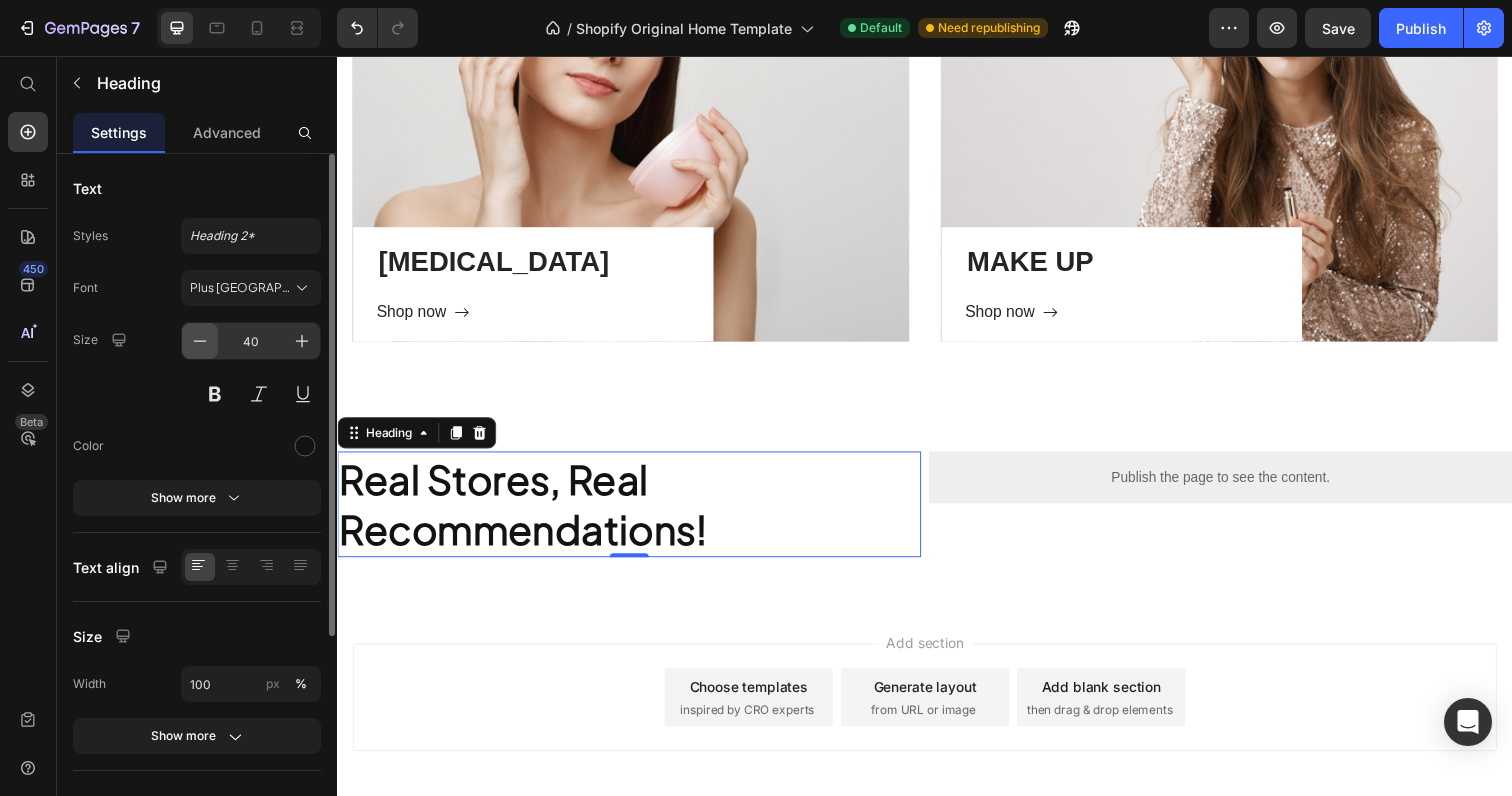 click at bounding box center [200, 341] 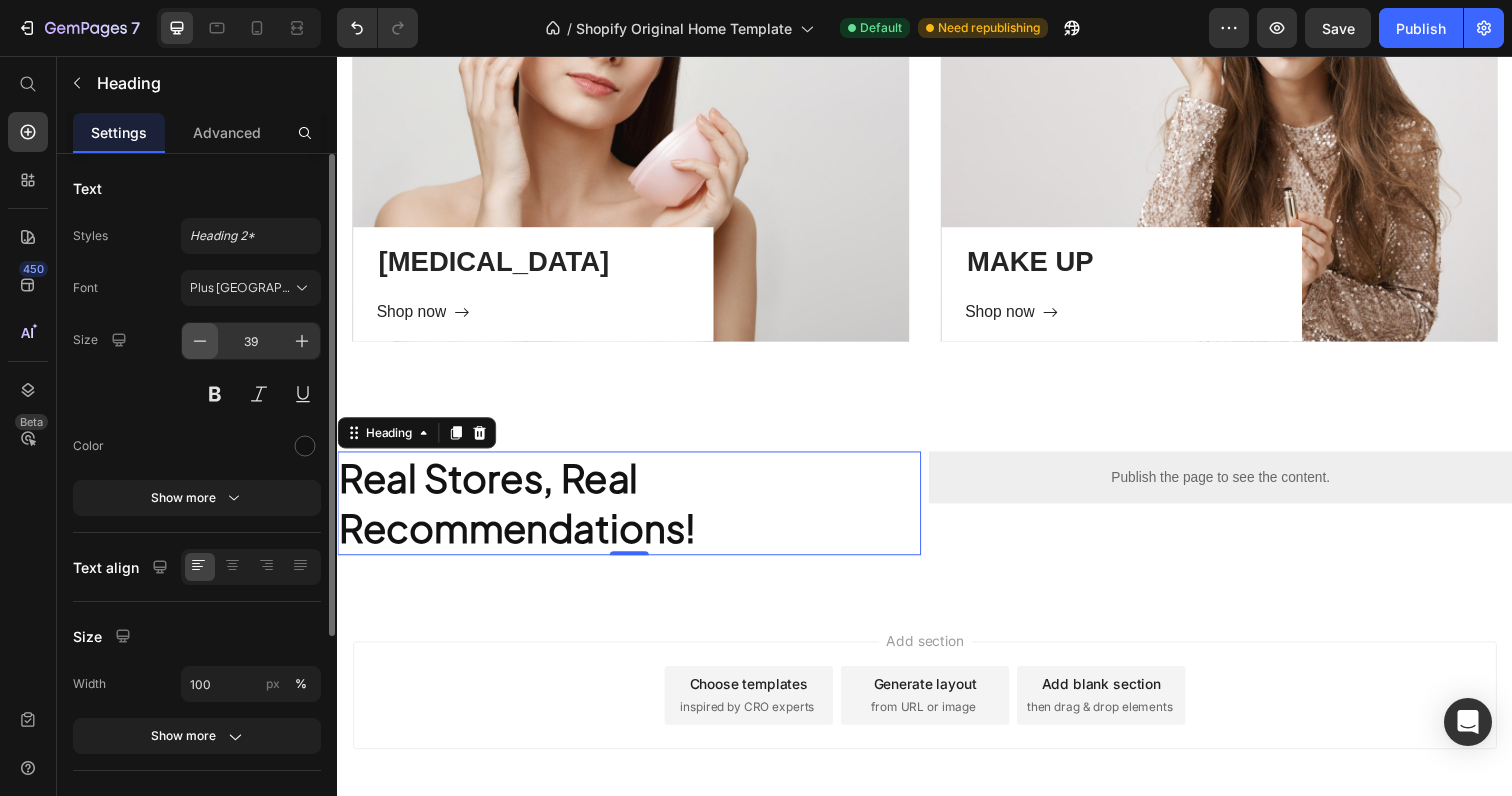 click at bounding box center (200, 341) 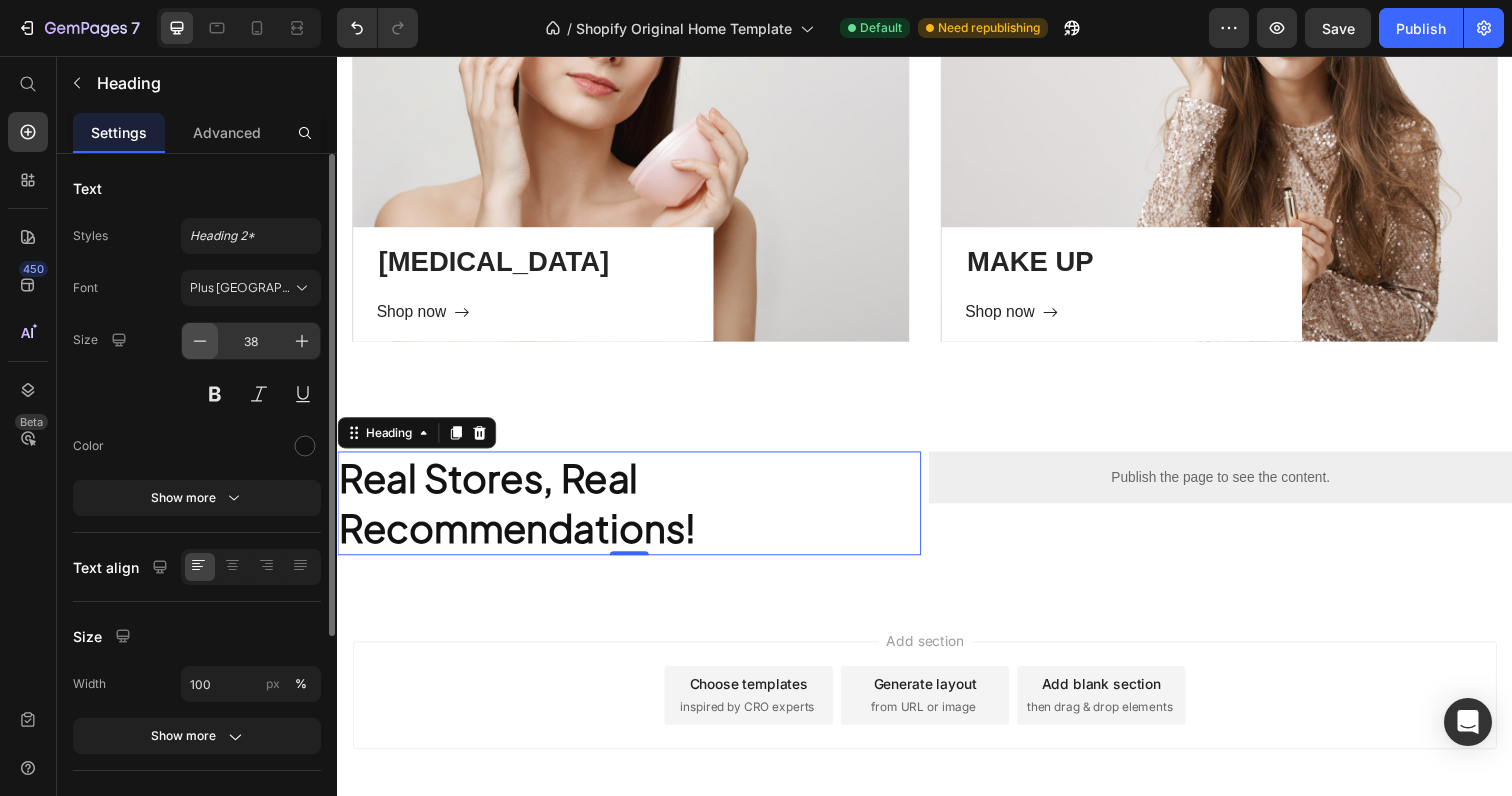 click at bounding box center (200, 341) 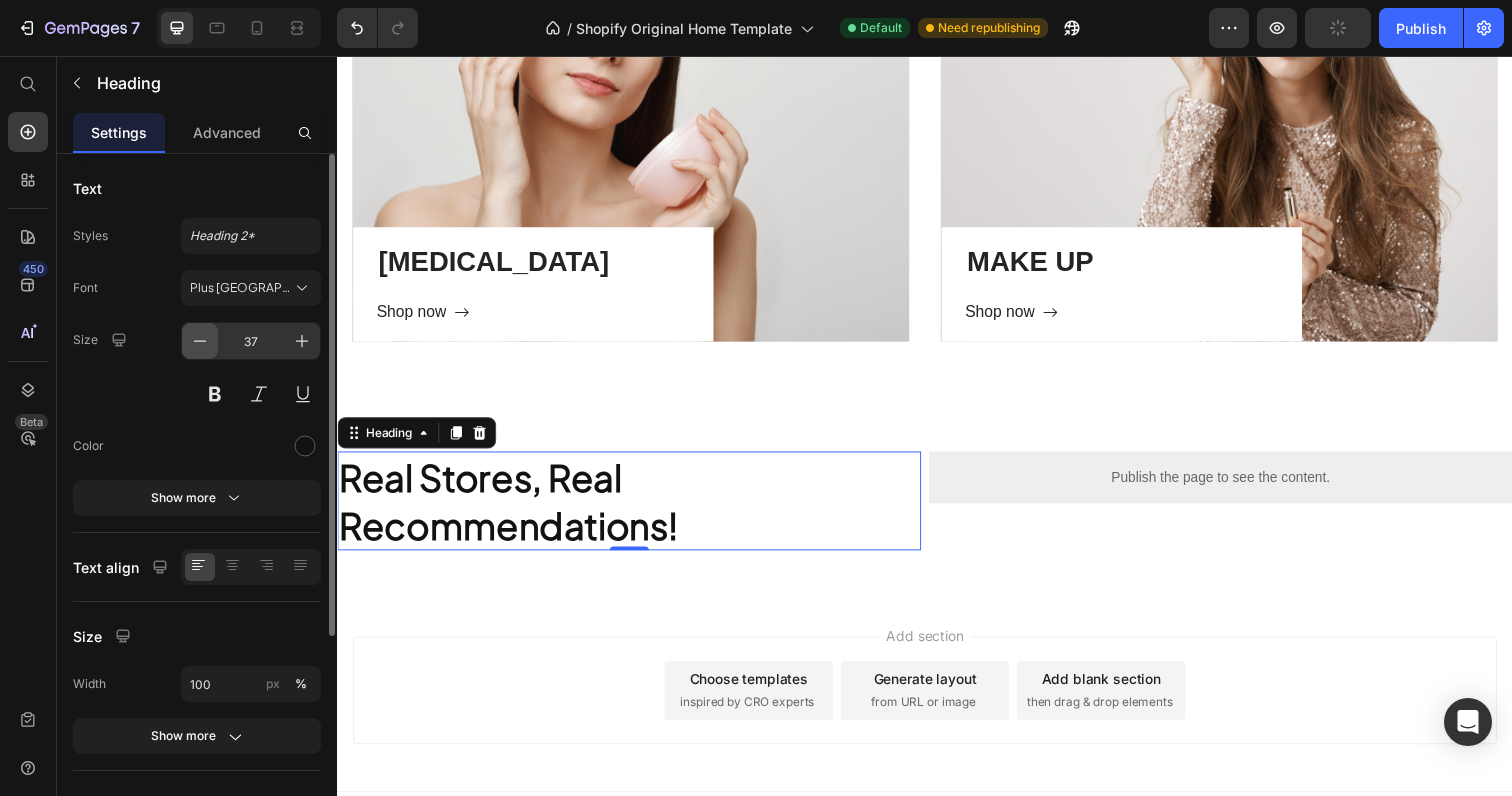 click at bounding box center (200, 341) 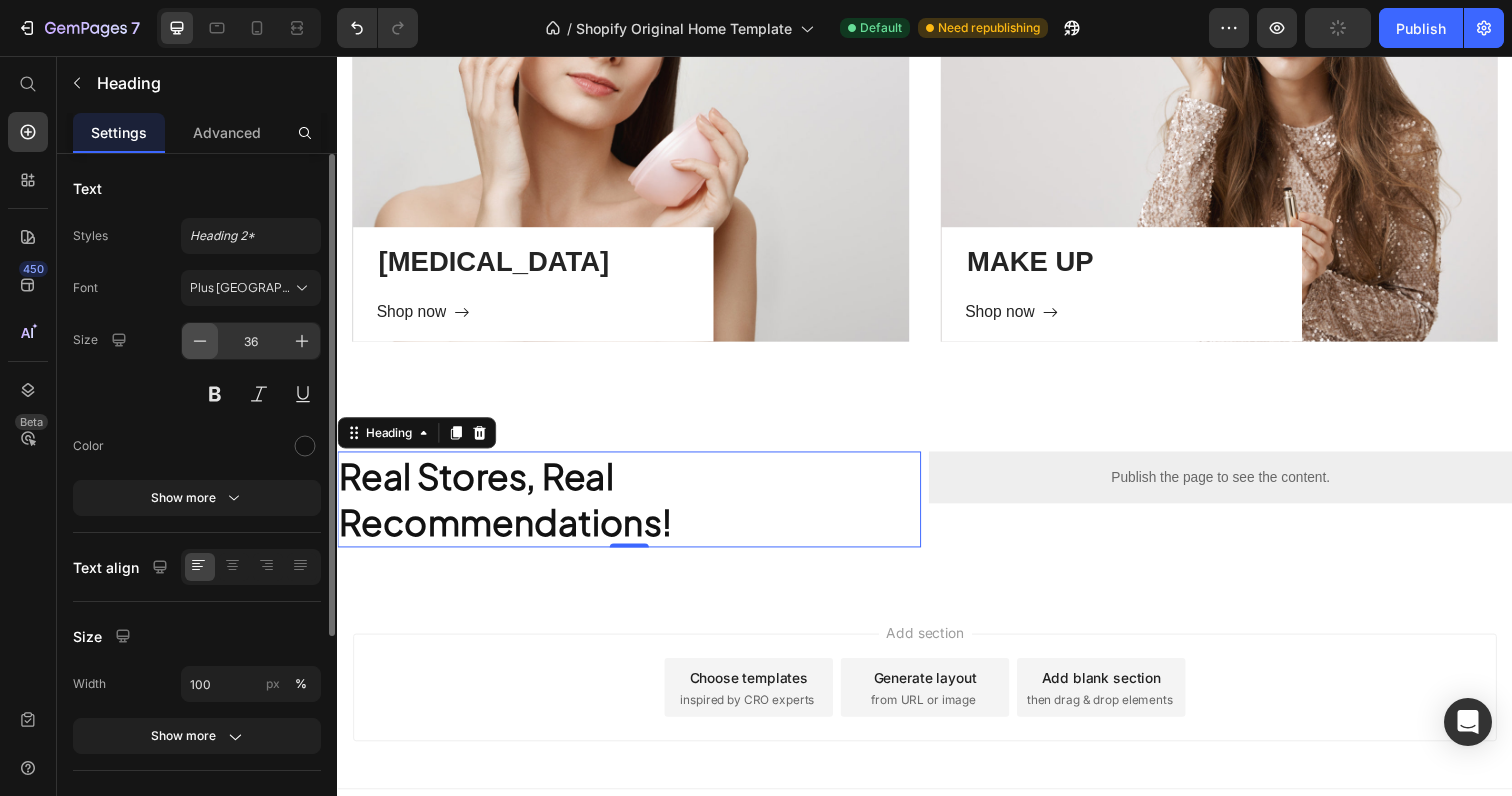 click at bounding box center [200, 341] 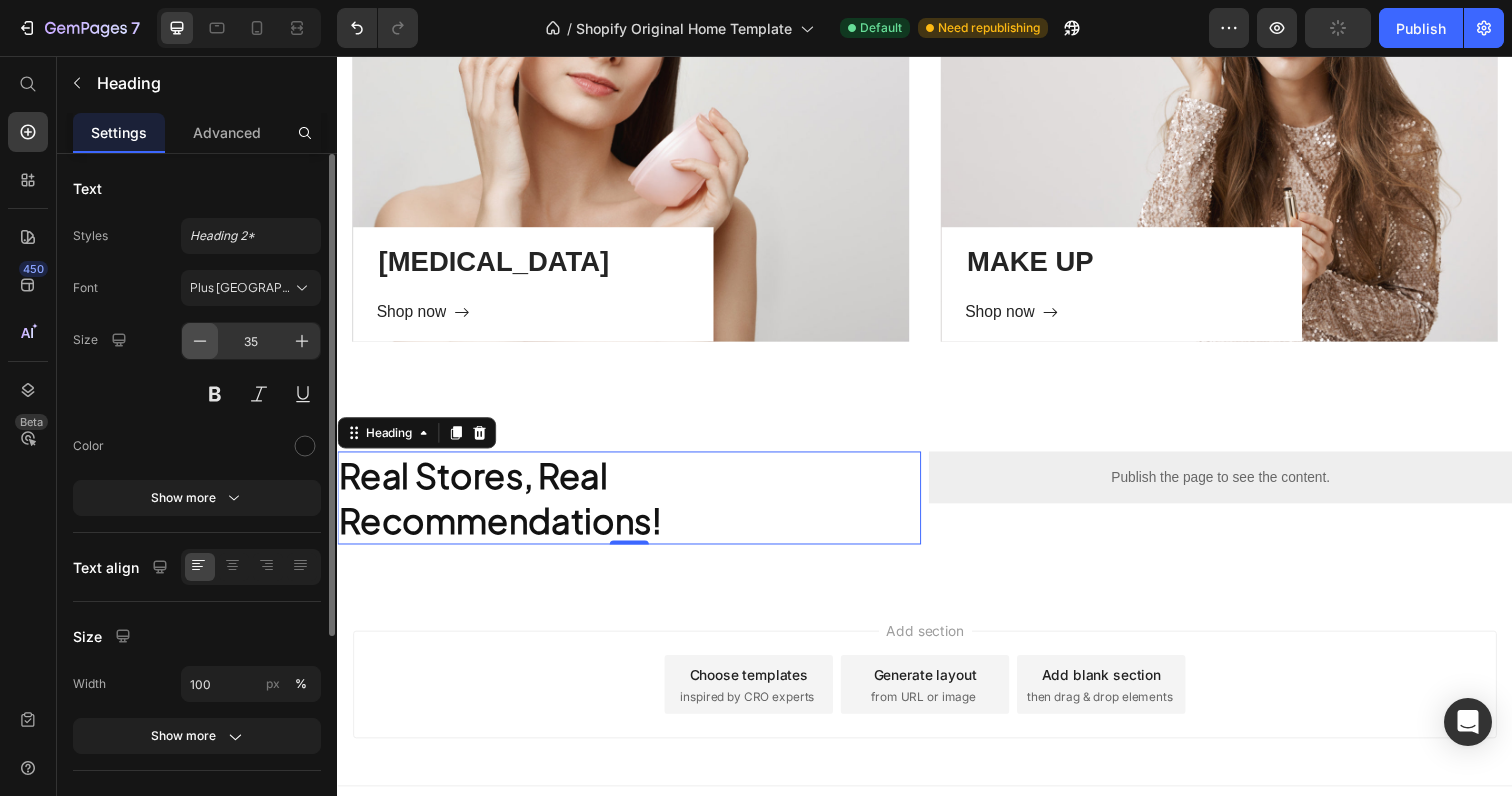 click at bounding box center (200, 341) 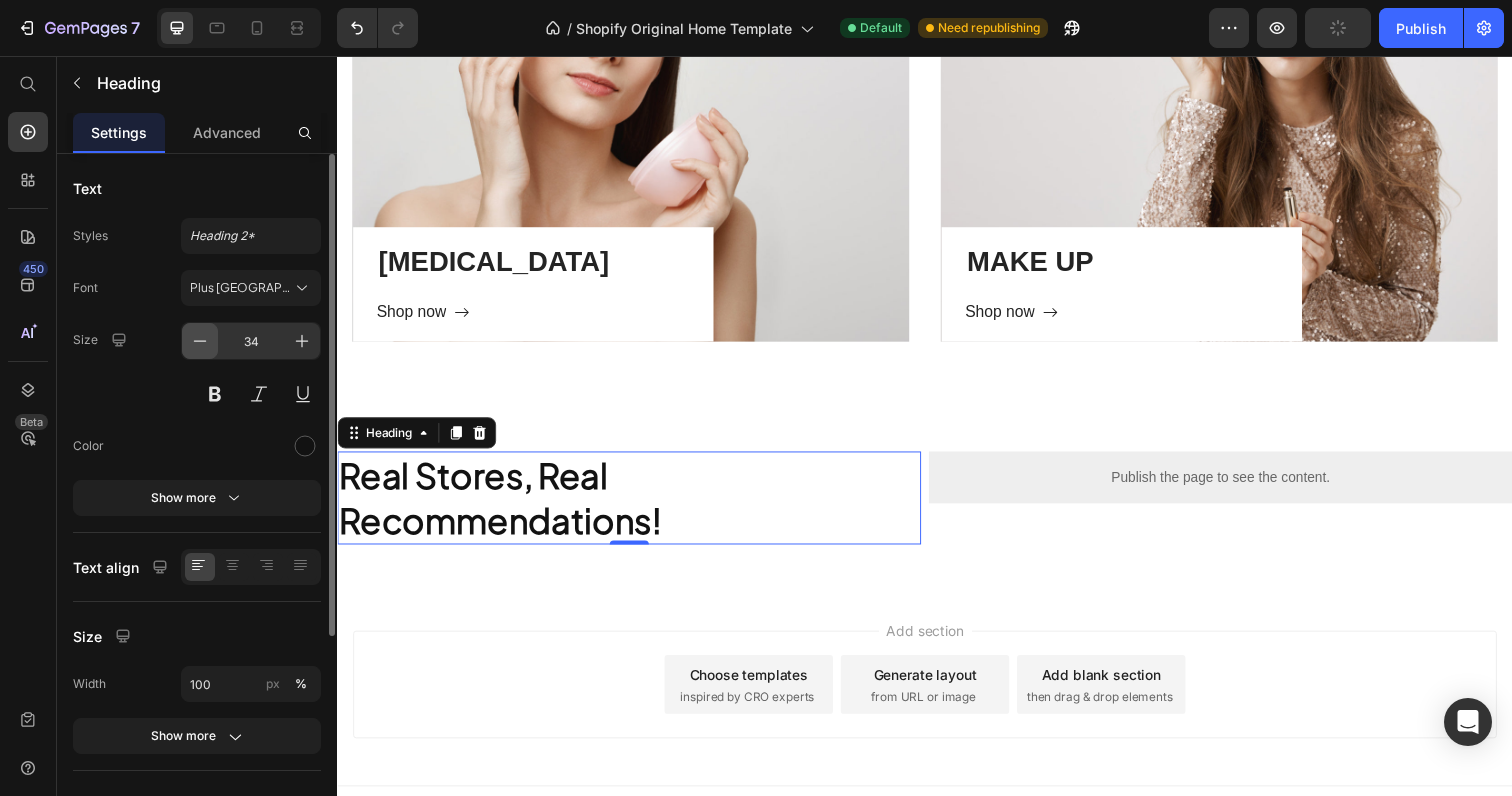 scroll, scrollTop: 1146, scrollLeft: 0, axis: vertical 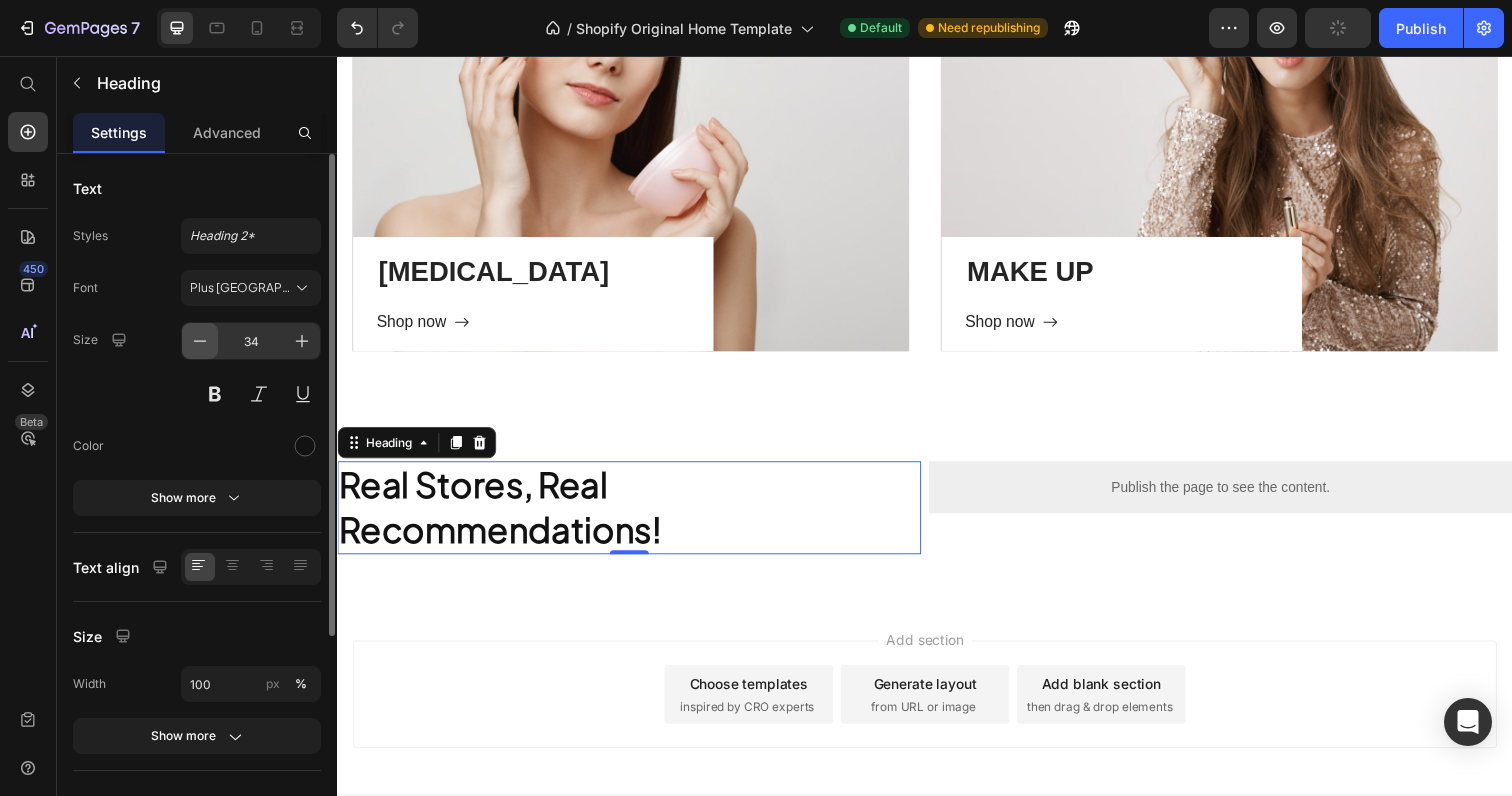 click at bounding box center (200, 341) 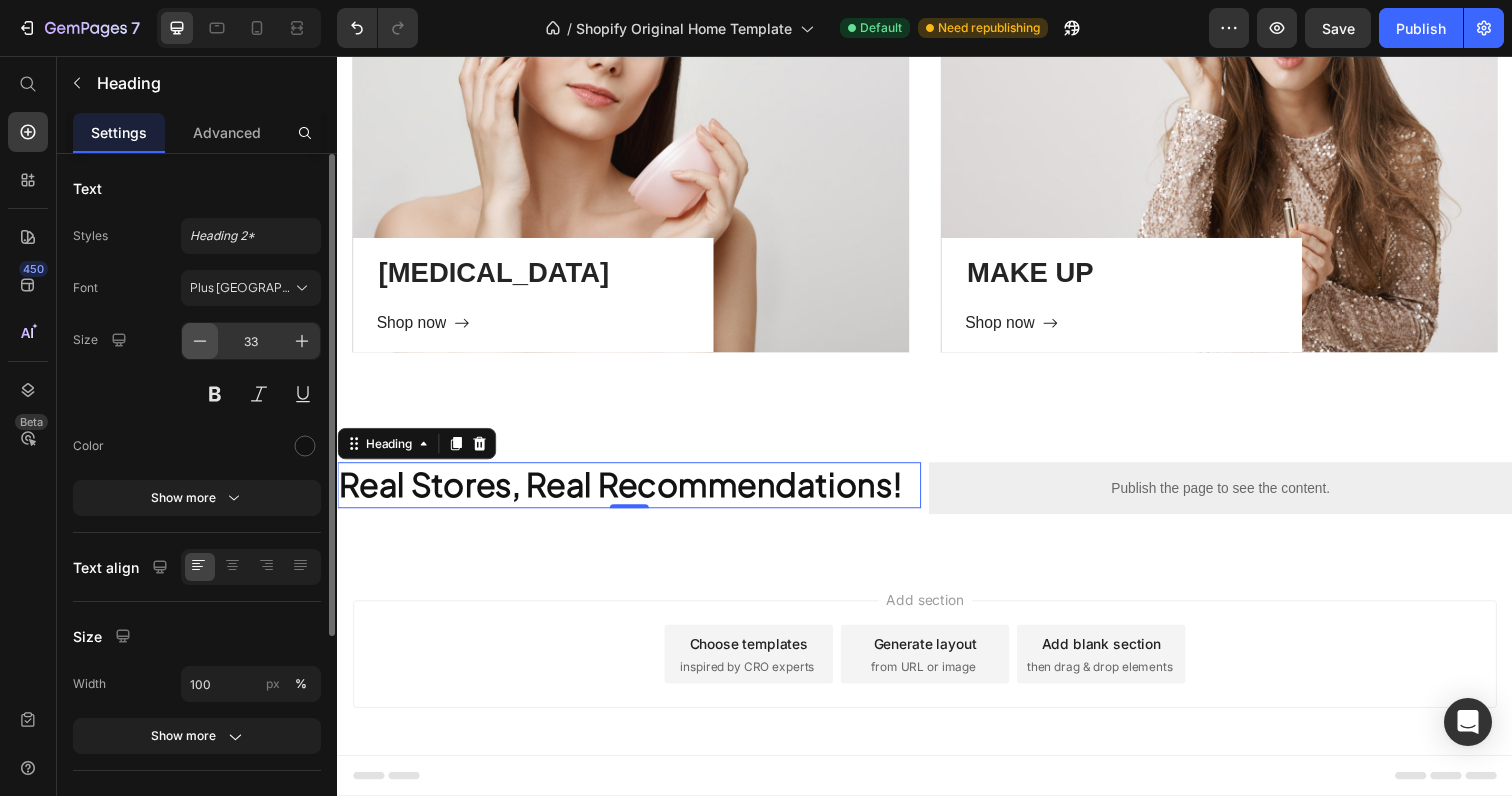 click at bounding box center [200, 341] 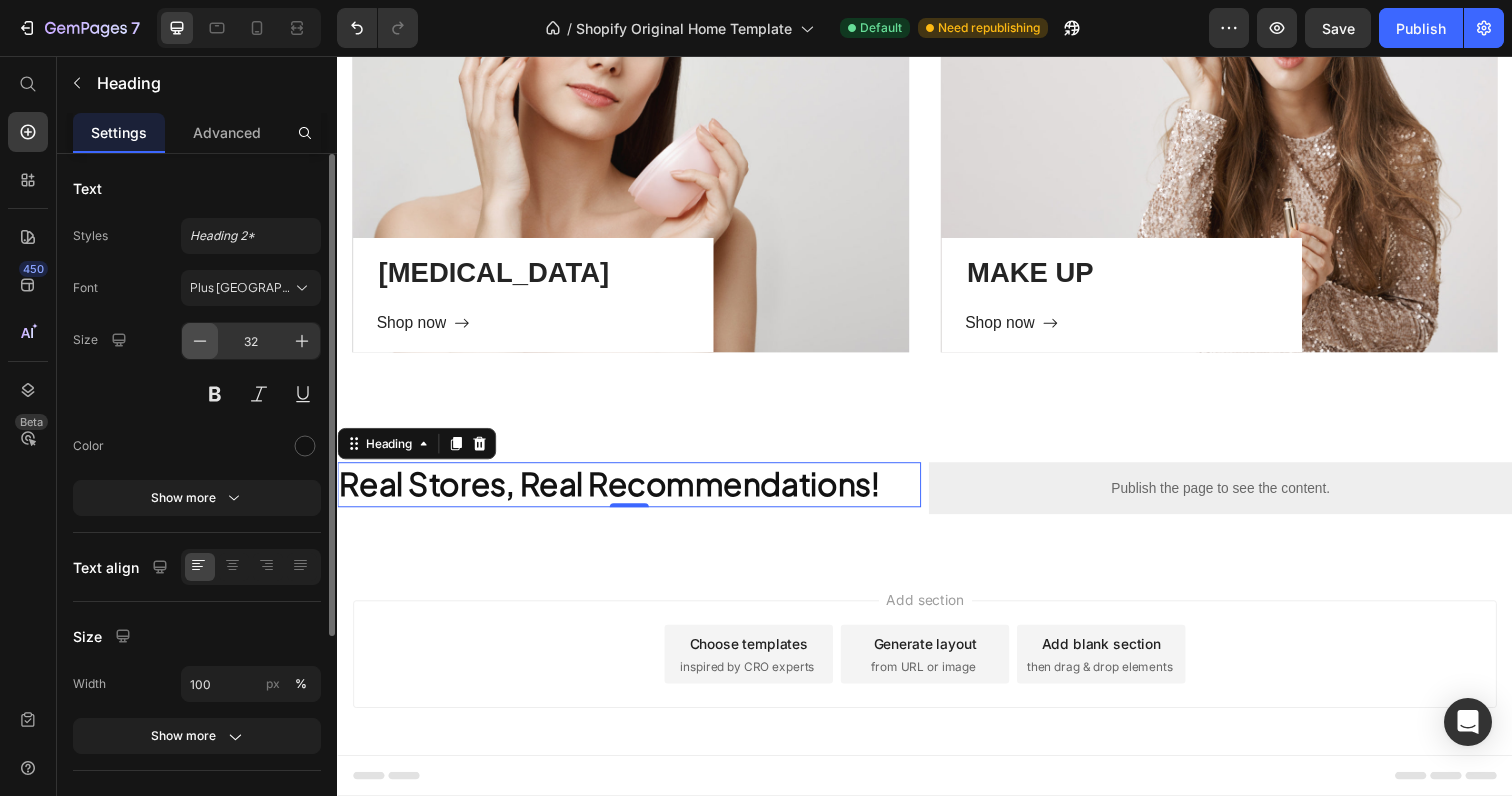 click at bounding box center (200, 341) 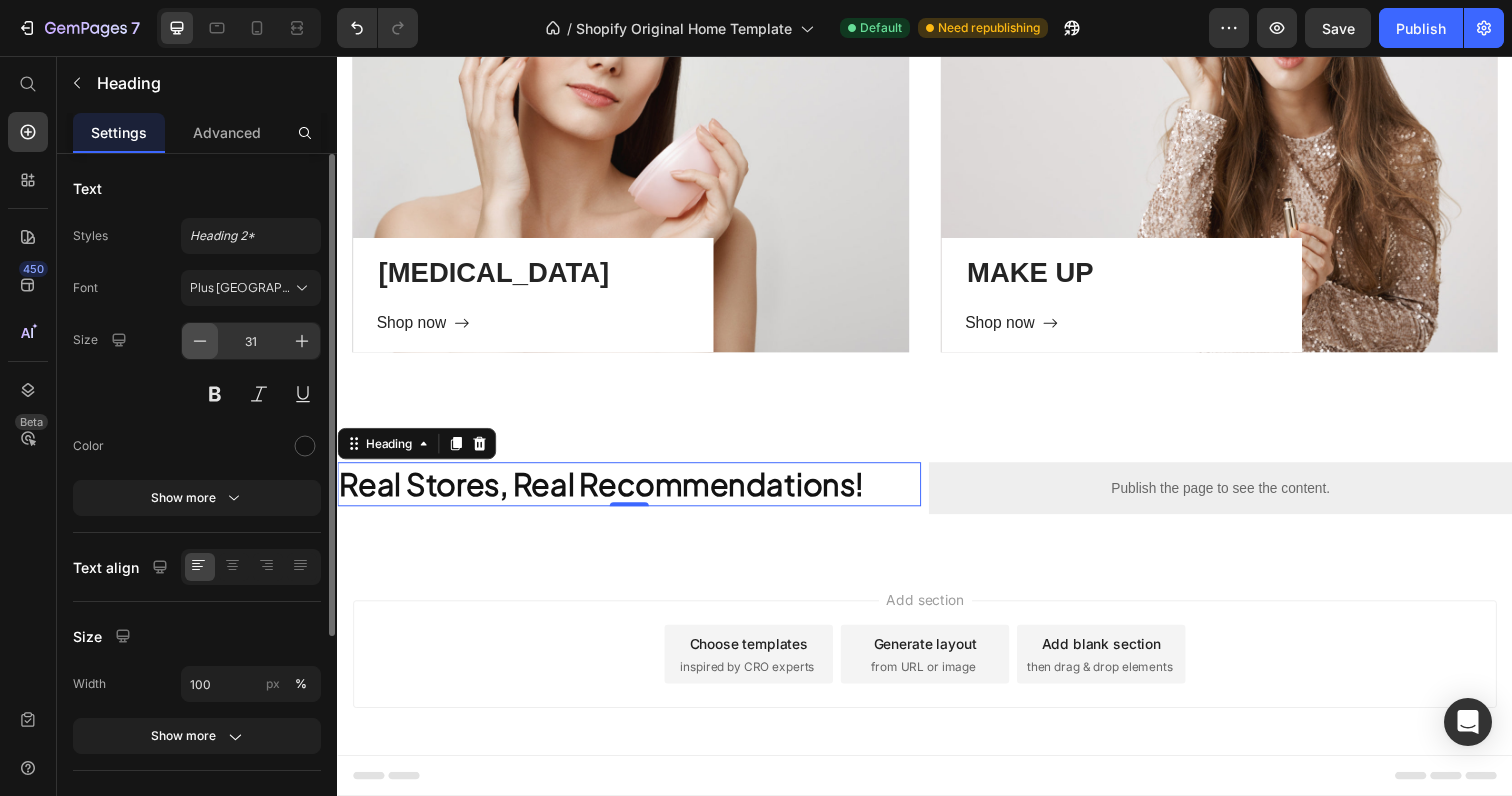 click at bounding box center [200, 341] 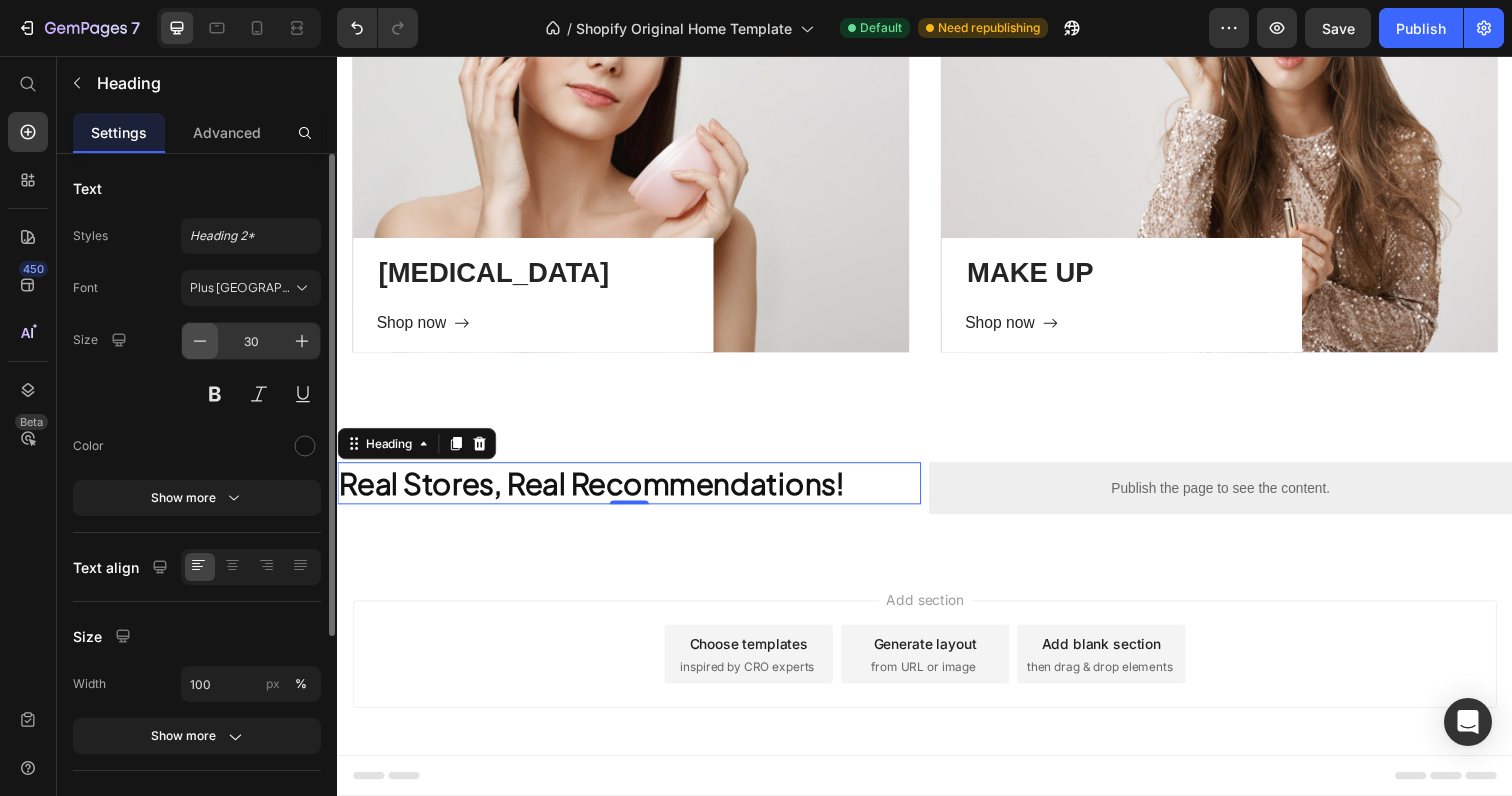 click at bounding box center (200, 341) 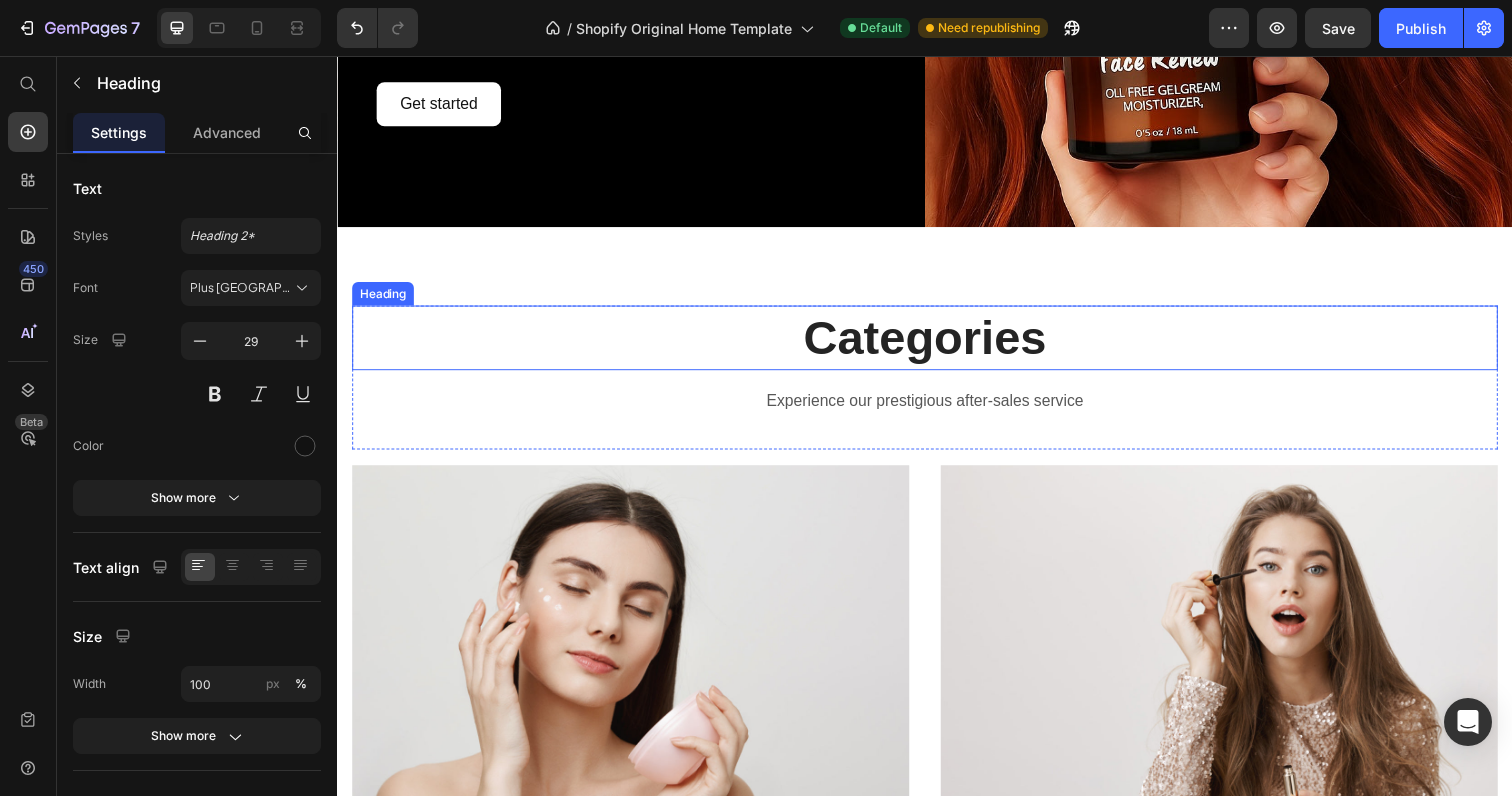 scroll, scrollTop: 447, scrollLeft: 0, axis: vertical 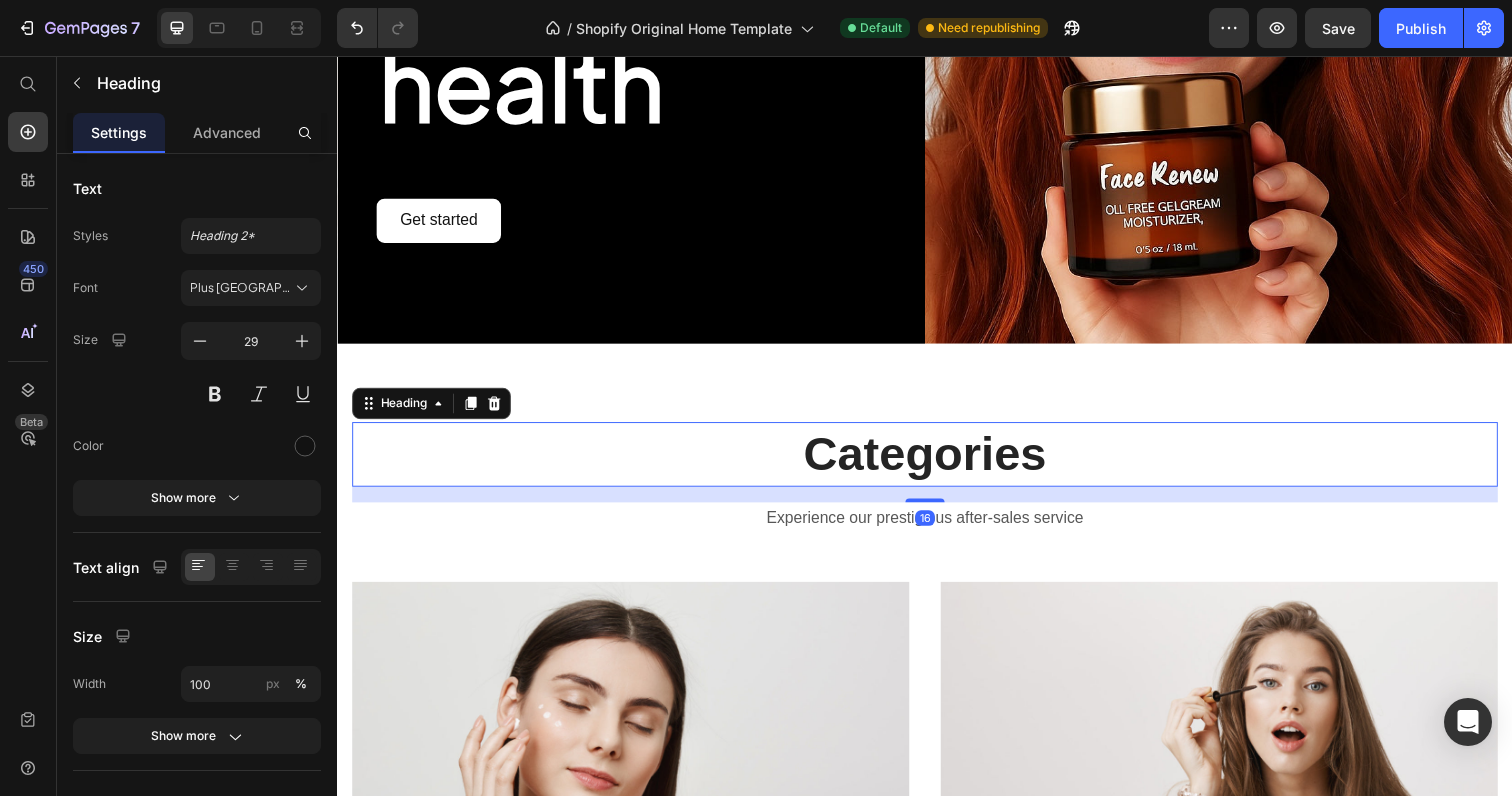 click on "Categories" at bounding box center (937, 463) 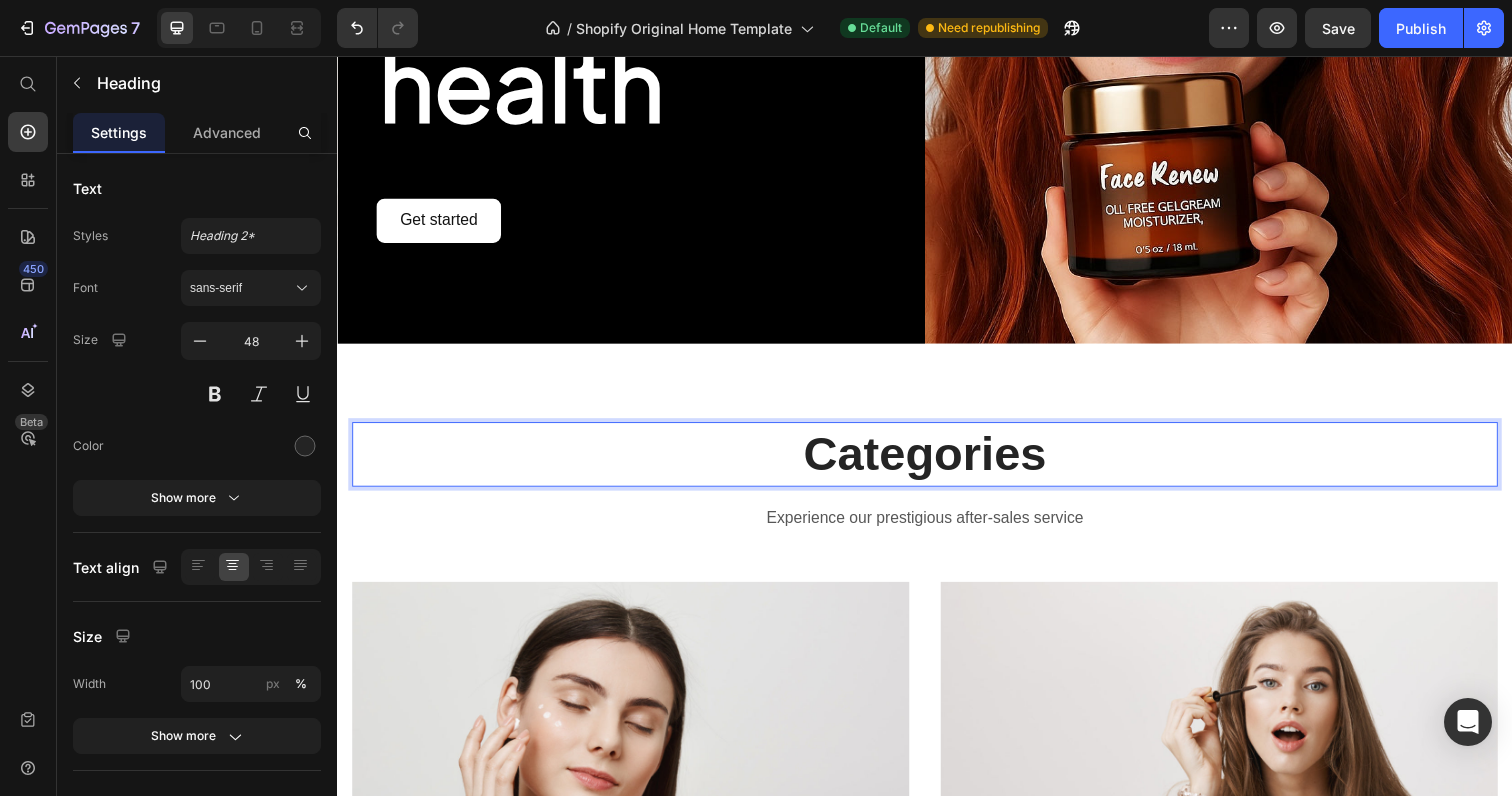 click on "Categories" at bounding box center [937, 463] 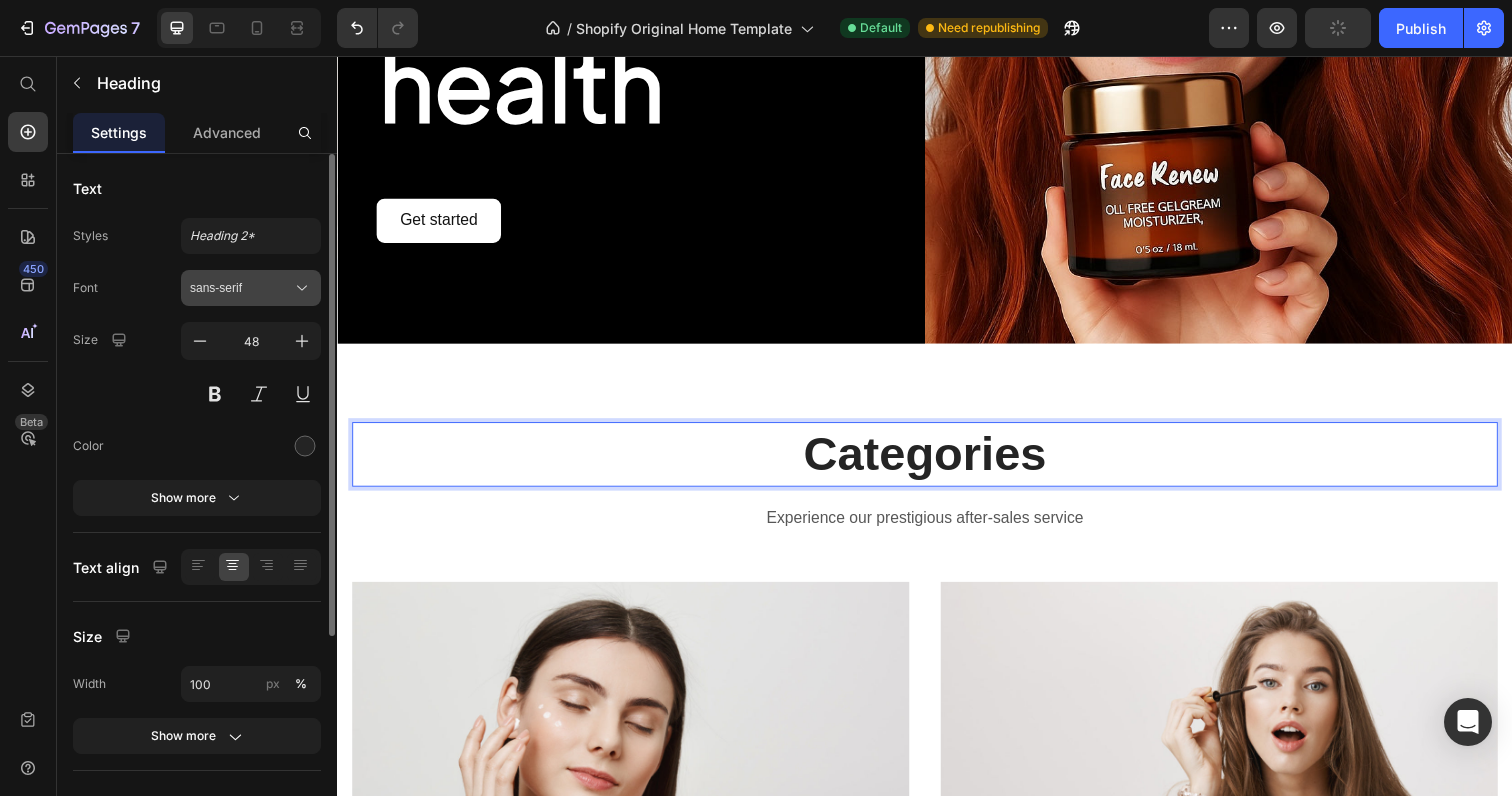 click 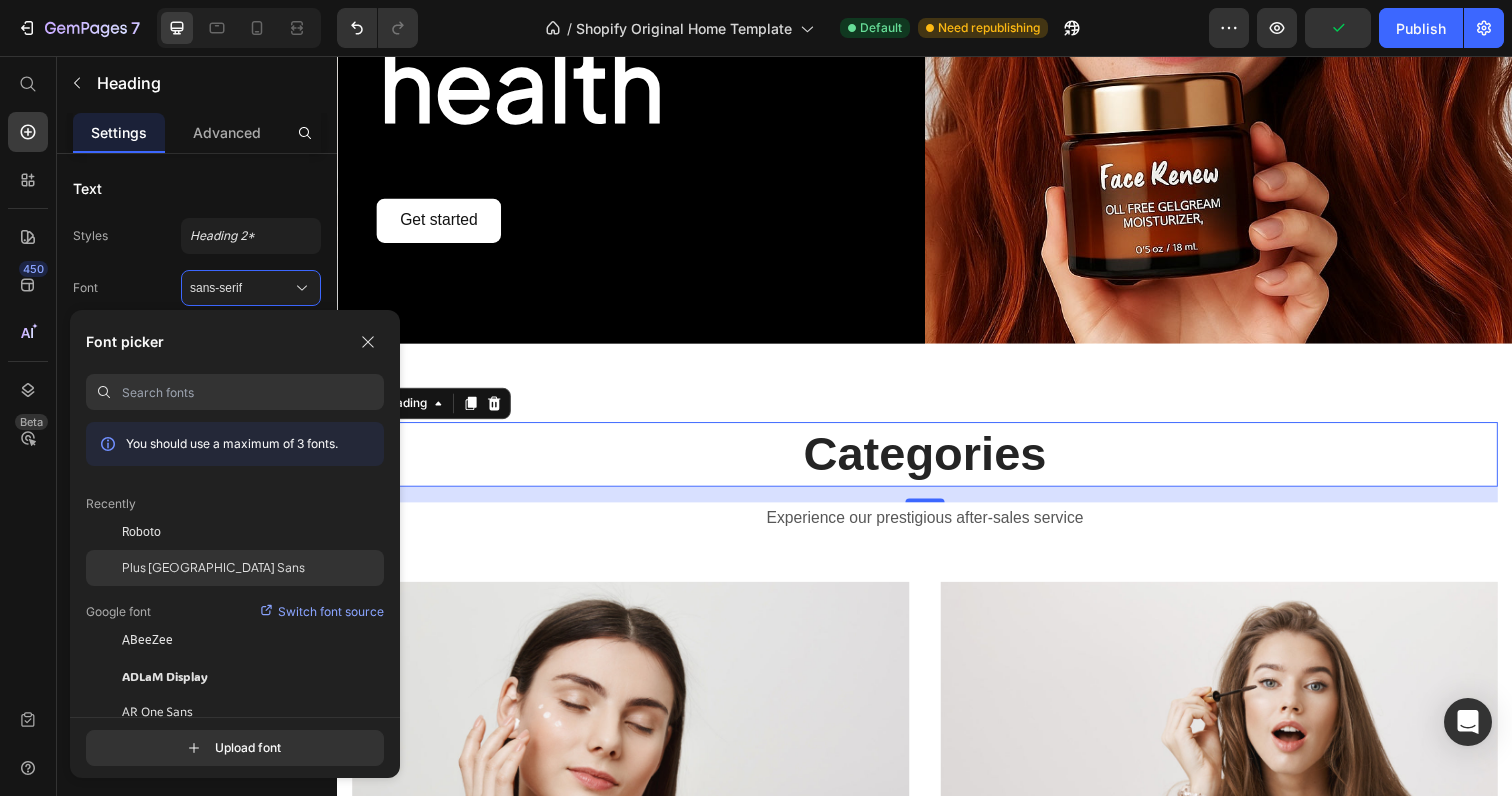 click on "Plus [GEOGRAPHIC_DATA] Sans" at bounding box center (213, 568) 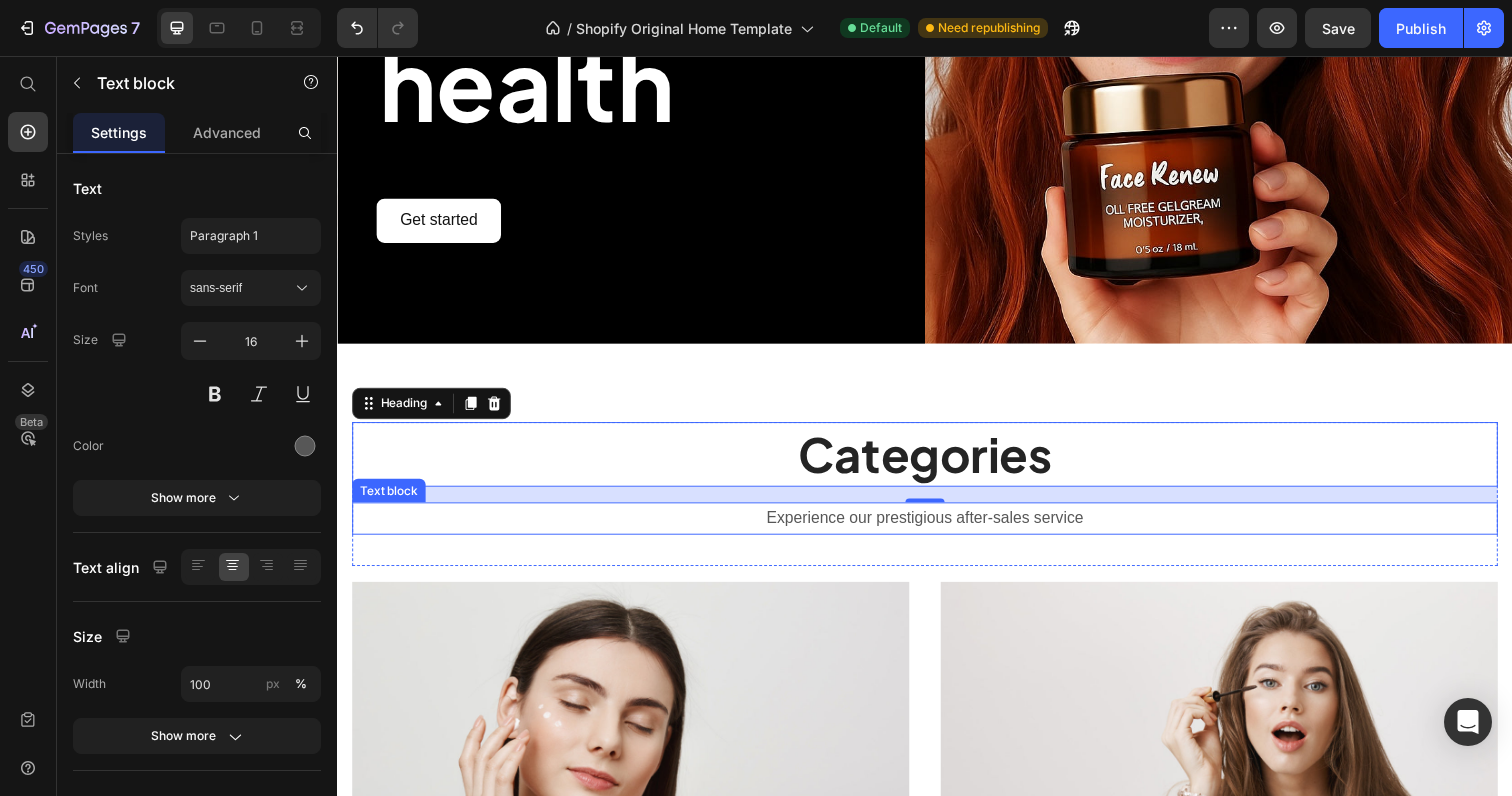 click on "Experience our prestigious after-sales service" at bounding box center (937, 528) 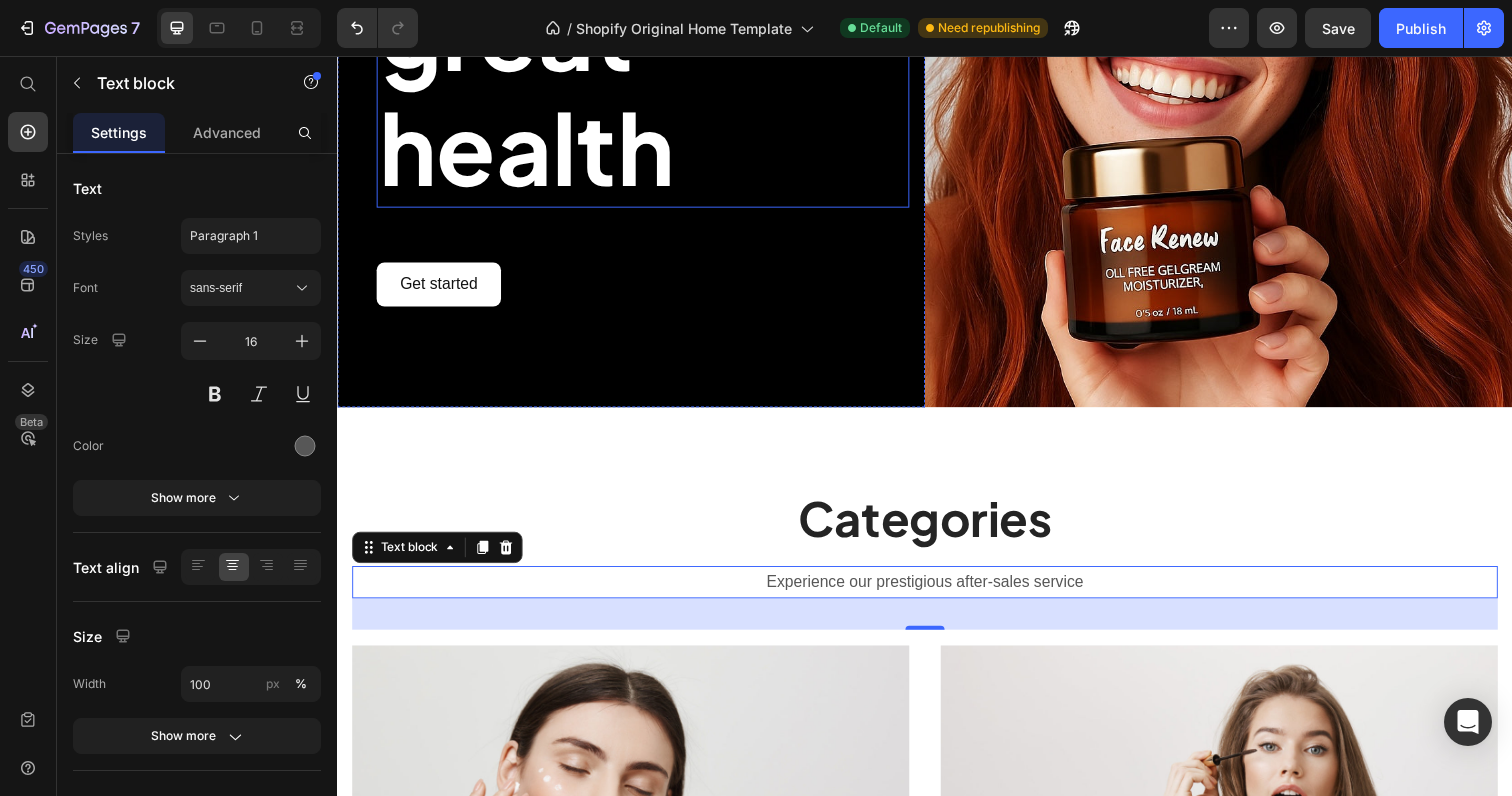 scroll, scrollTop: 344, scrollLeft: 0, axis: vertical 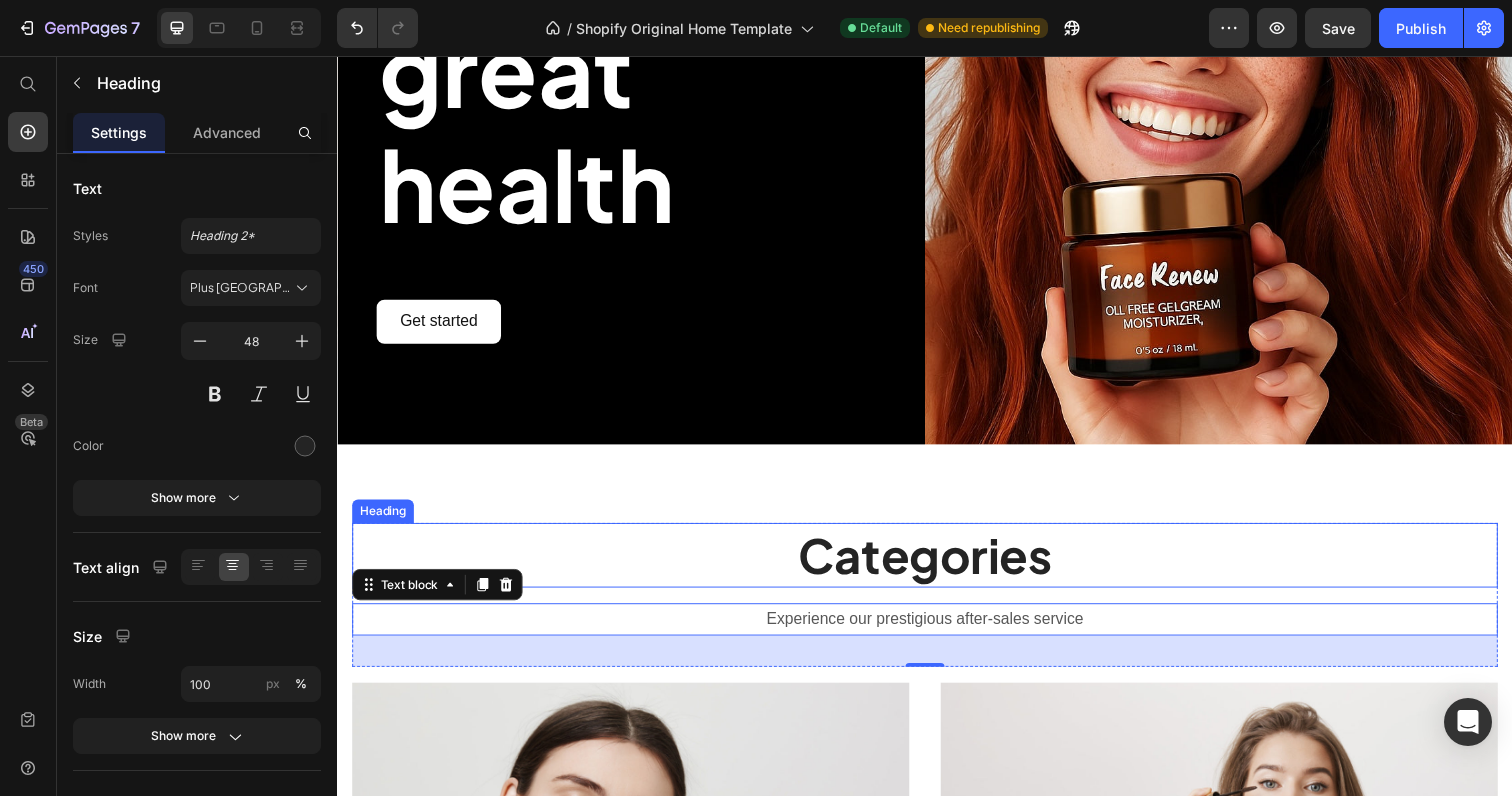 click on "Categories" at bounding box center [937, 566] 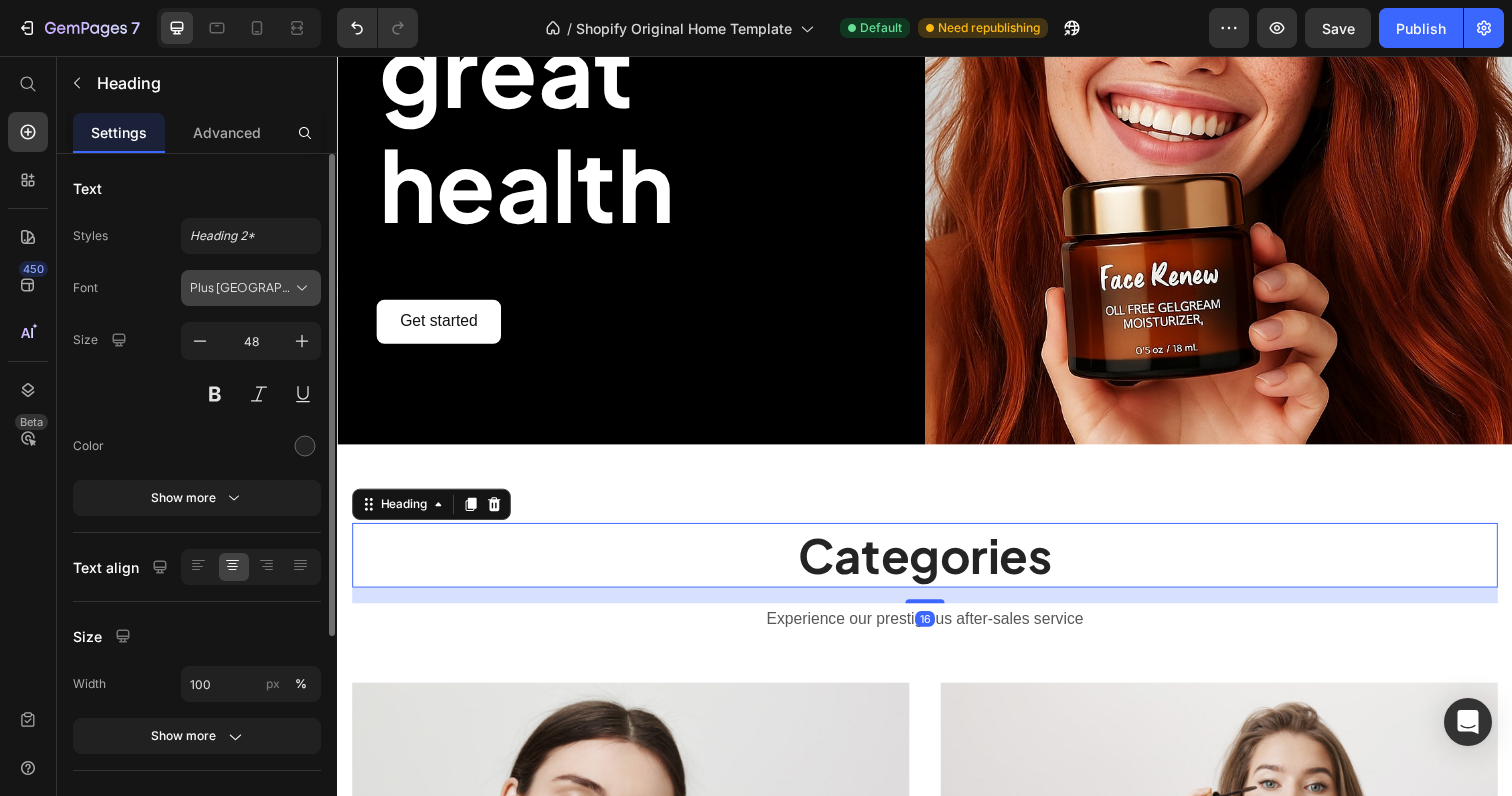 click on "Plus [GEOGRAPHIC_DATA] Sans" at bounding box center [241, 288] 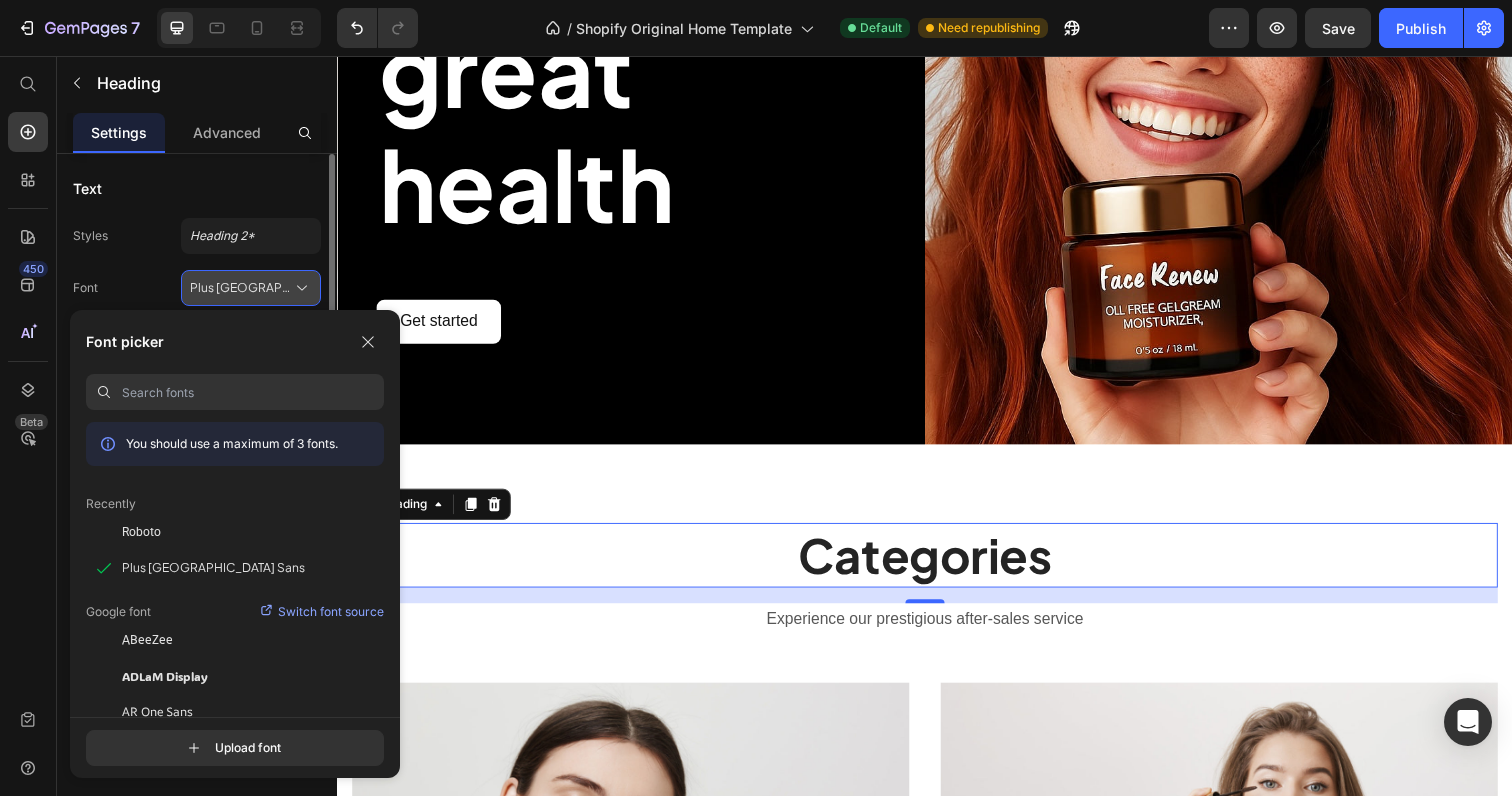 click on "Plus [GEOGRAPHIC_DATA] Sans" at bounding box center (241, 288) 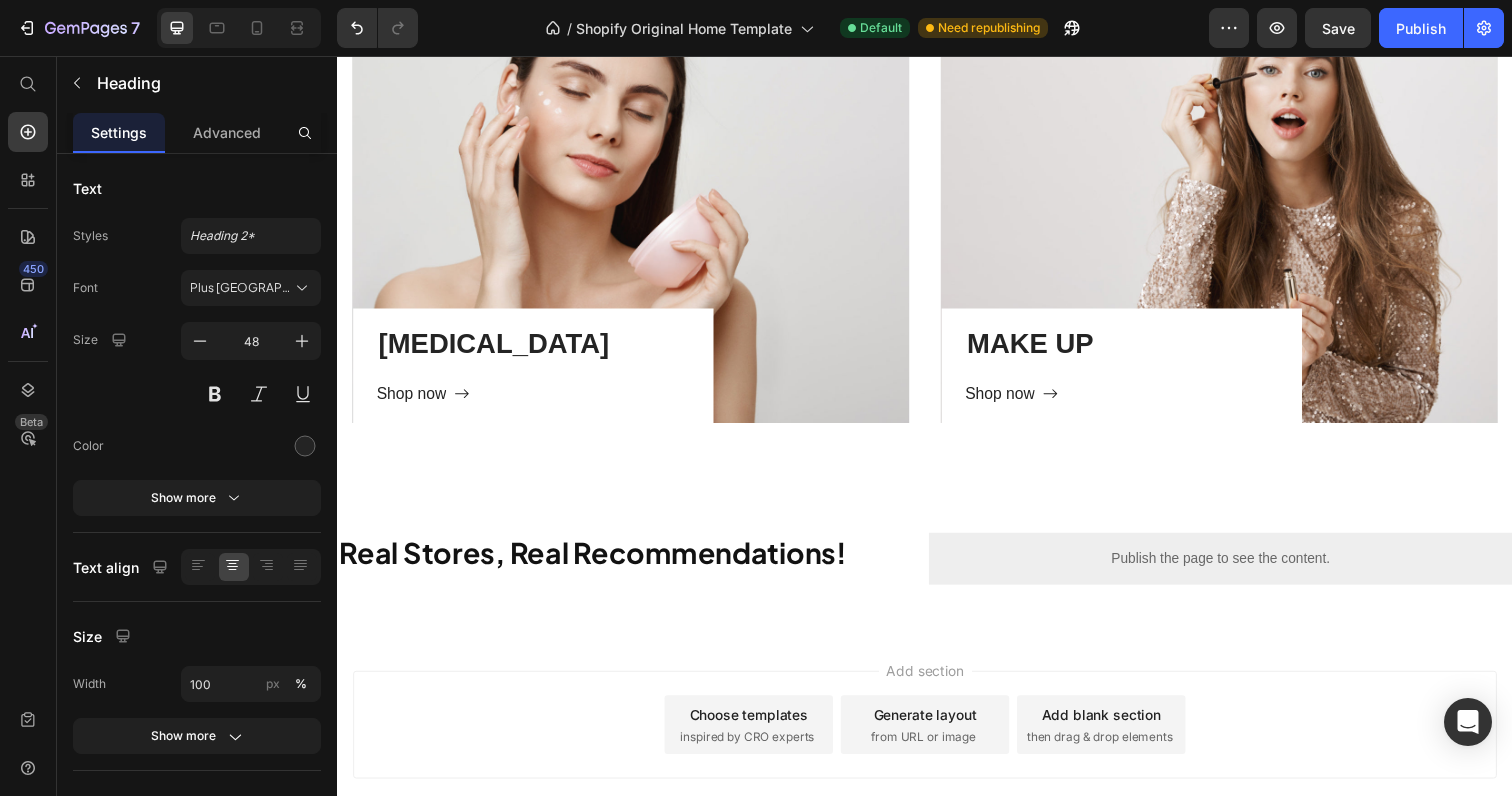 scroll, scrollTop: 1146, scrollLeft: 0, axis: vertical 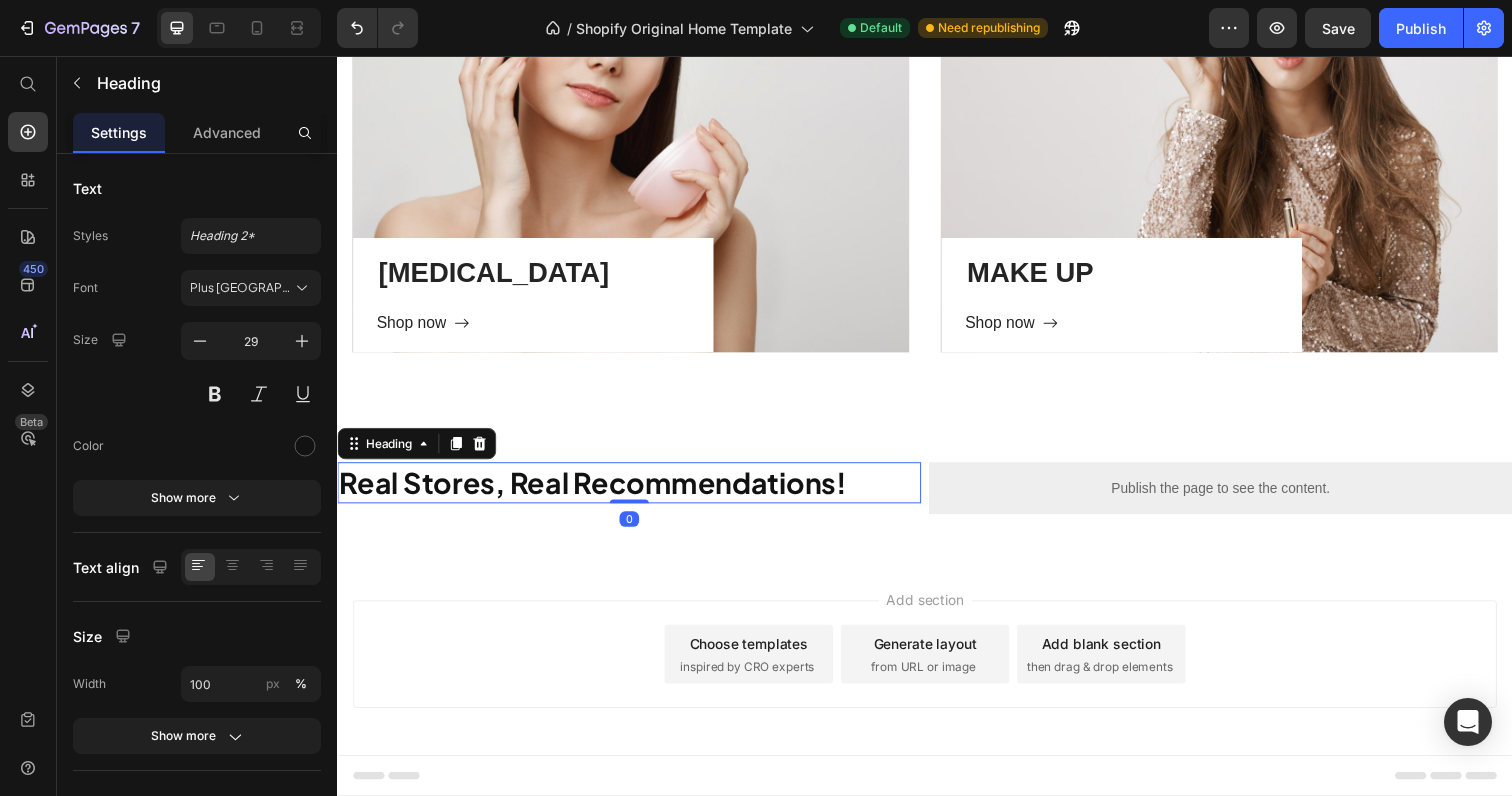 click on "Real Stores, Real Recommendations!" at bounding box center (598, 491) 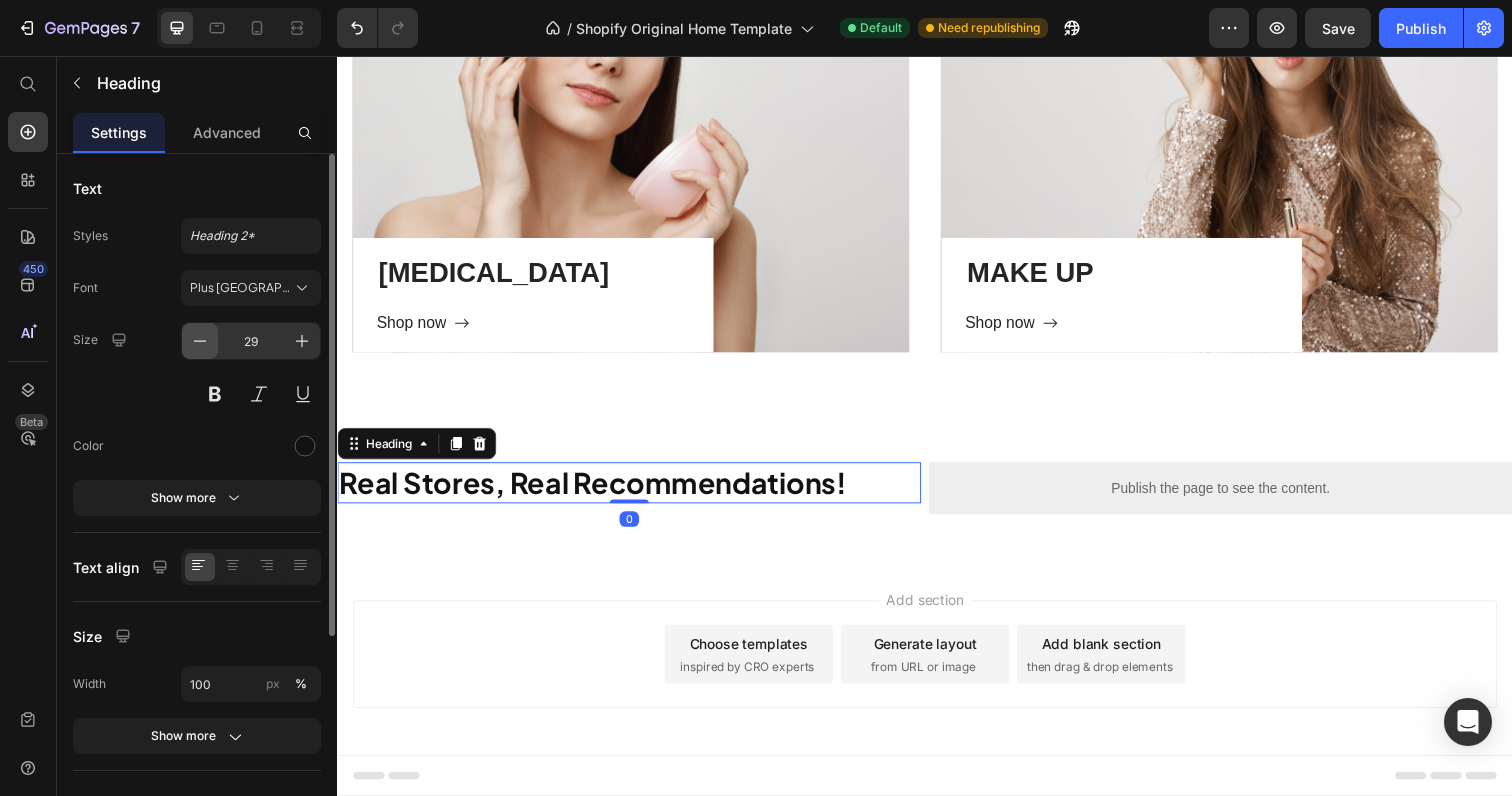click 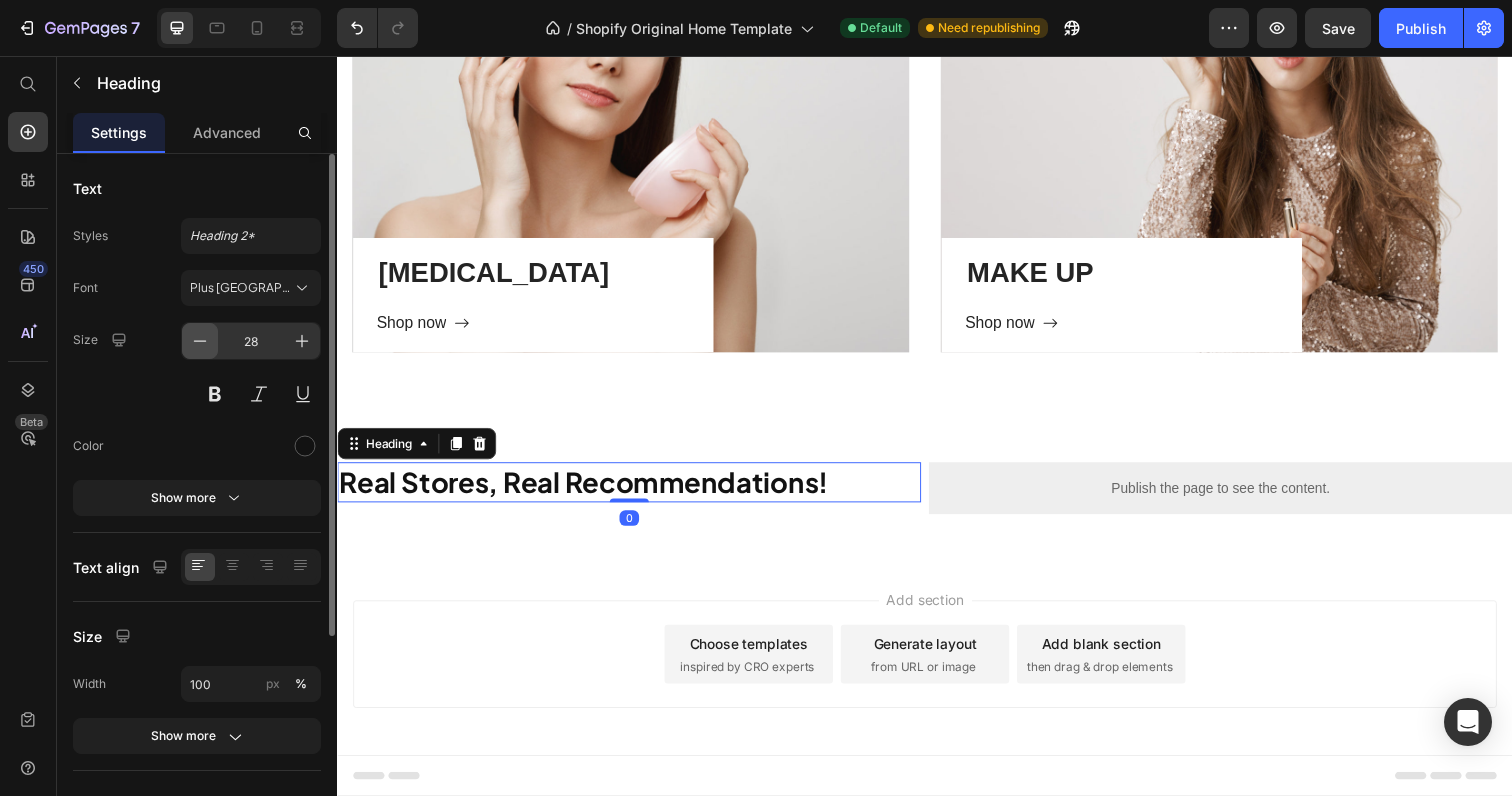 click 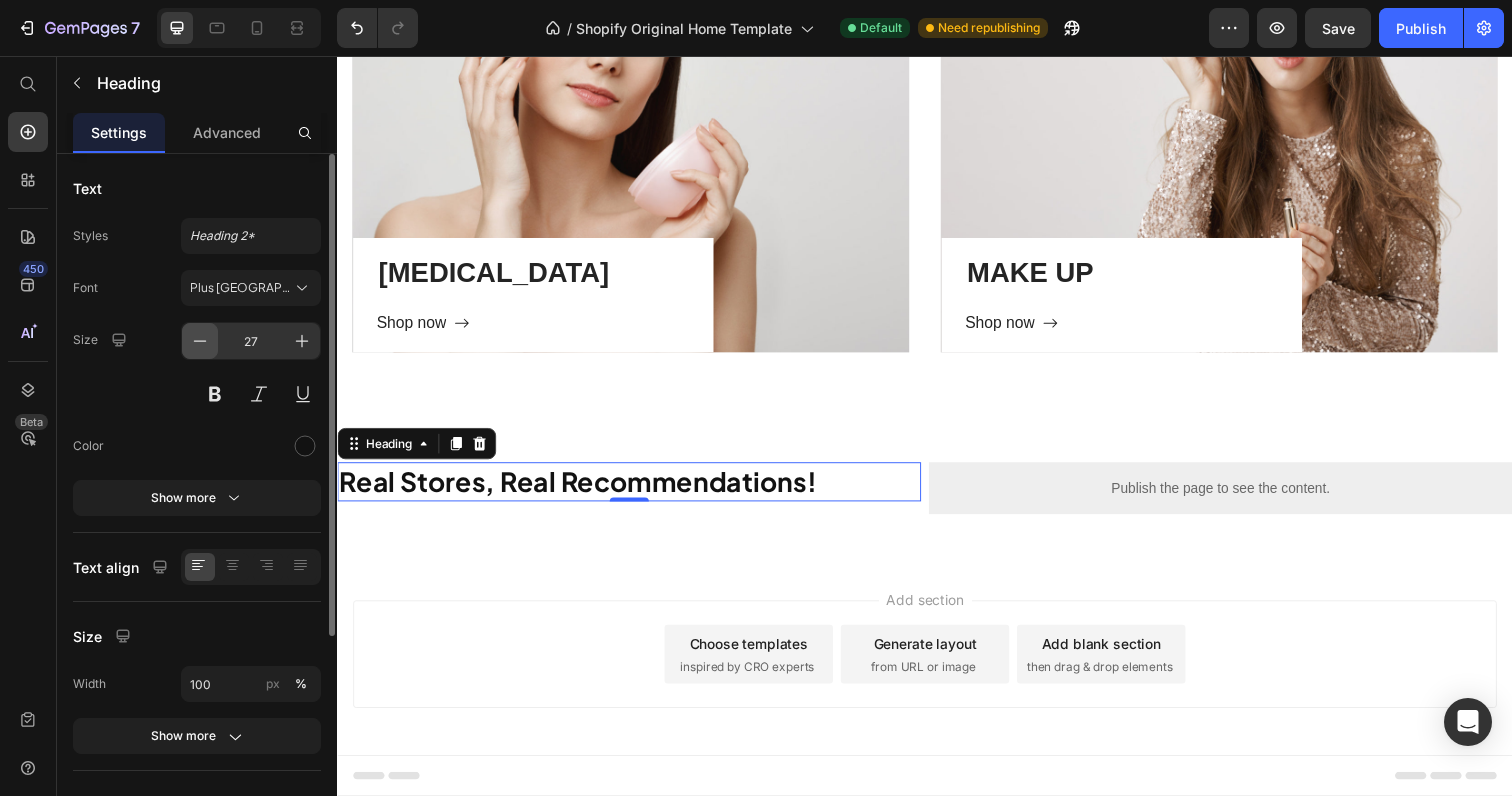 click 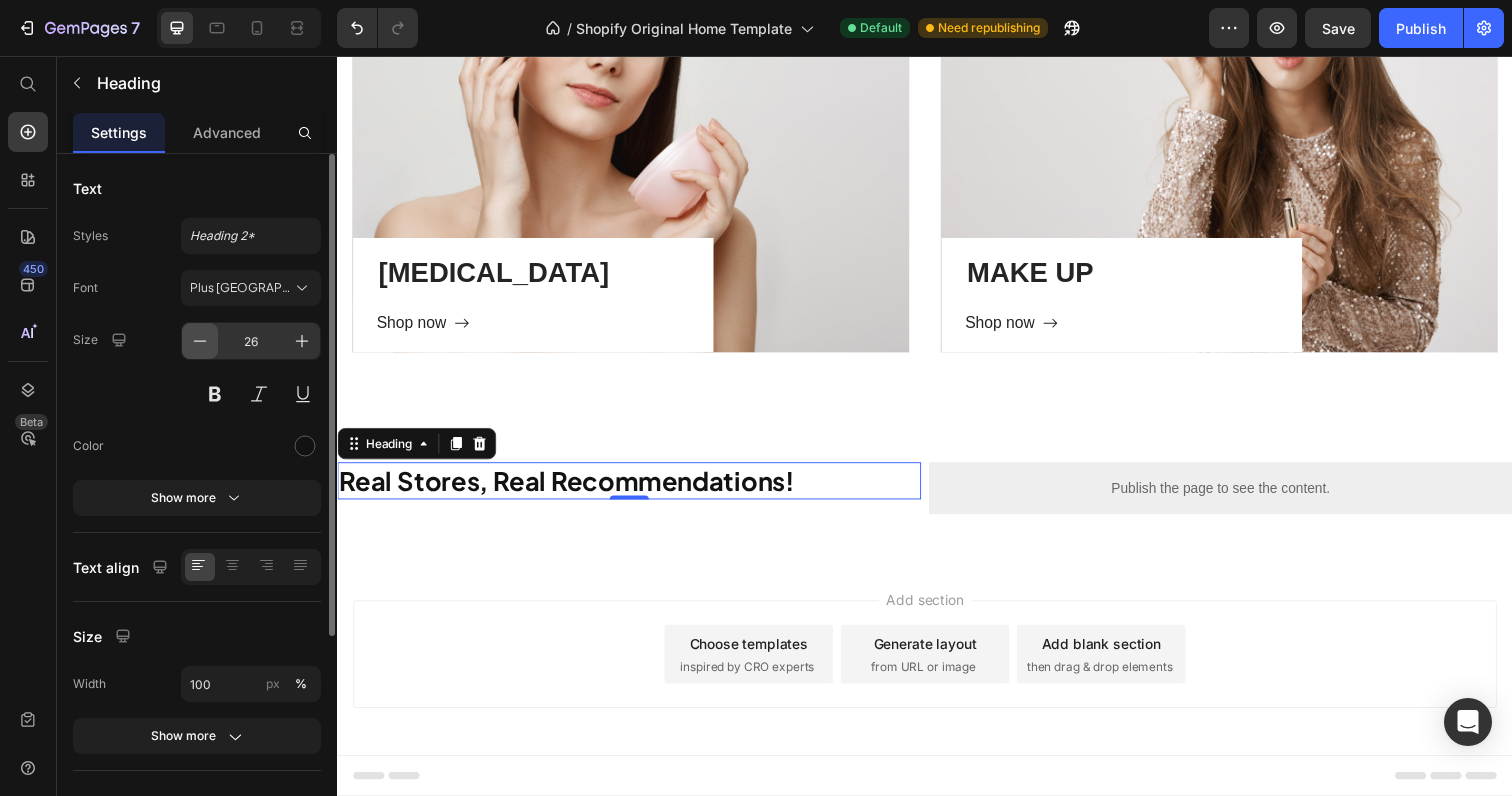 click 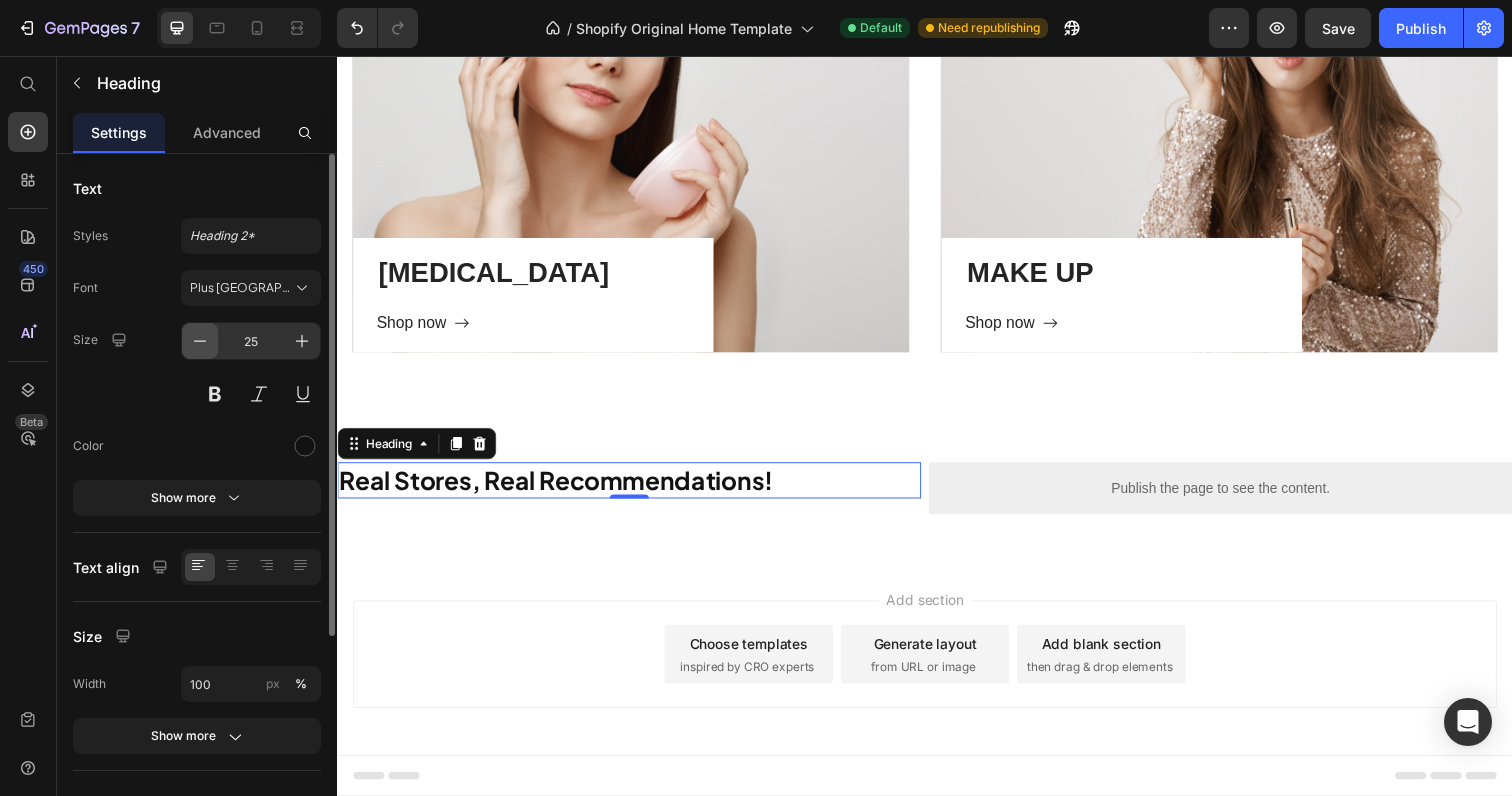 click 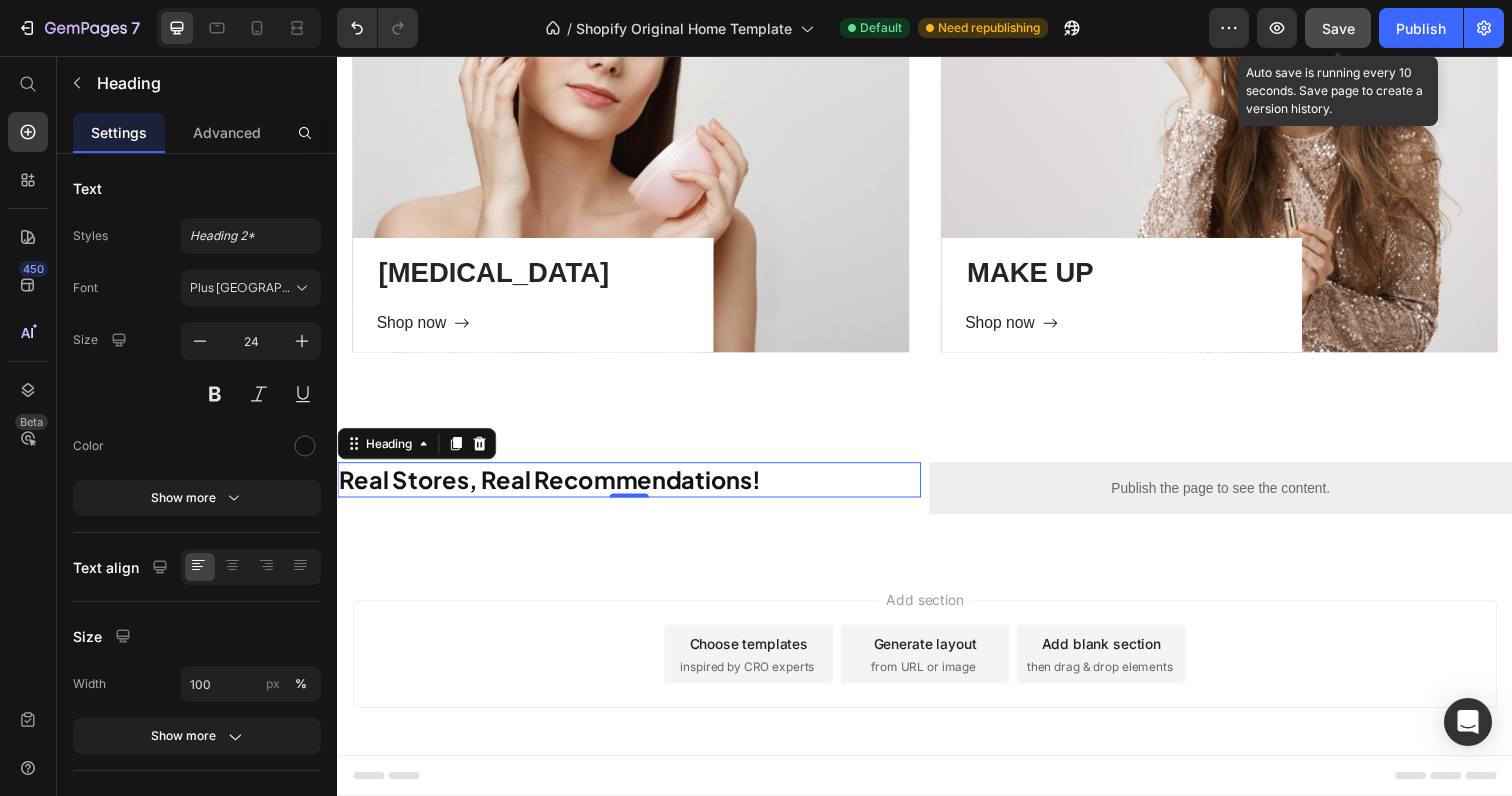 click on "Save" 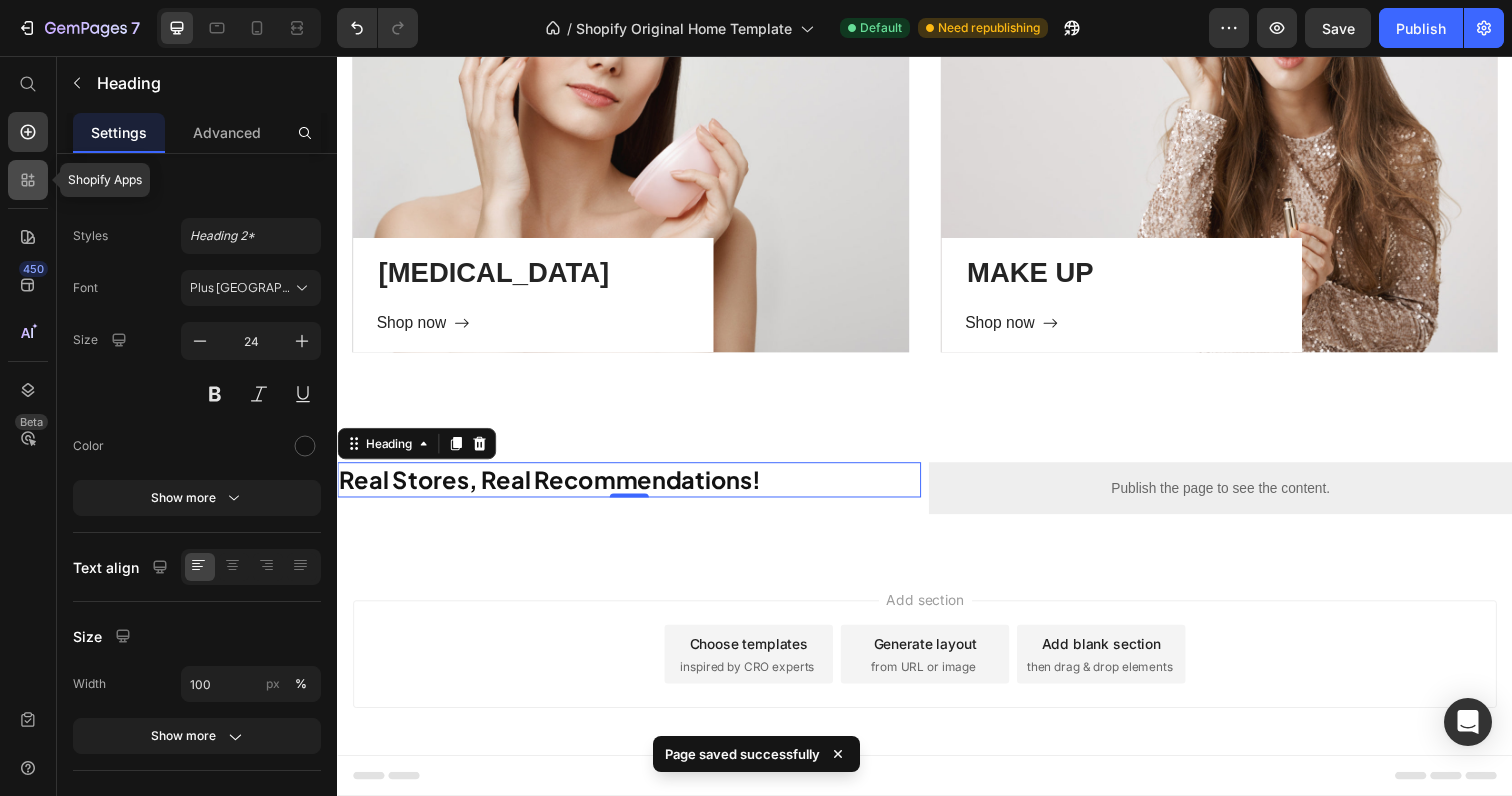 click 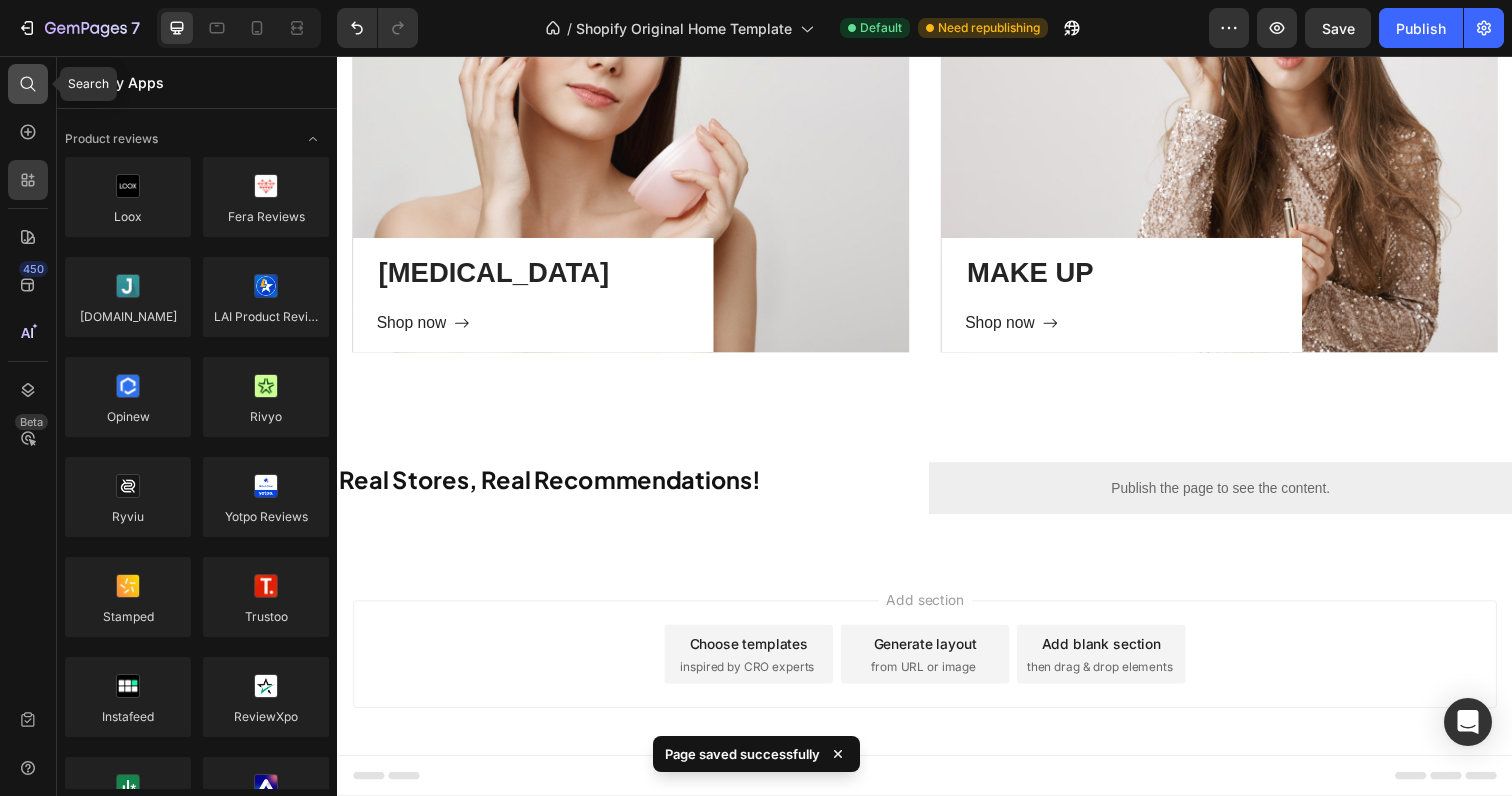 click 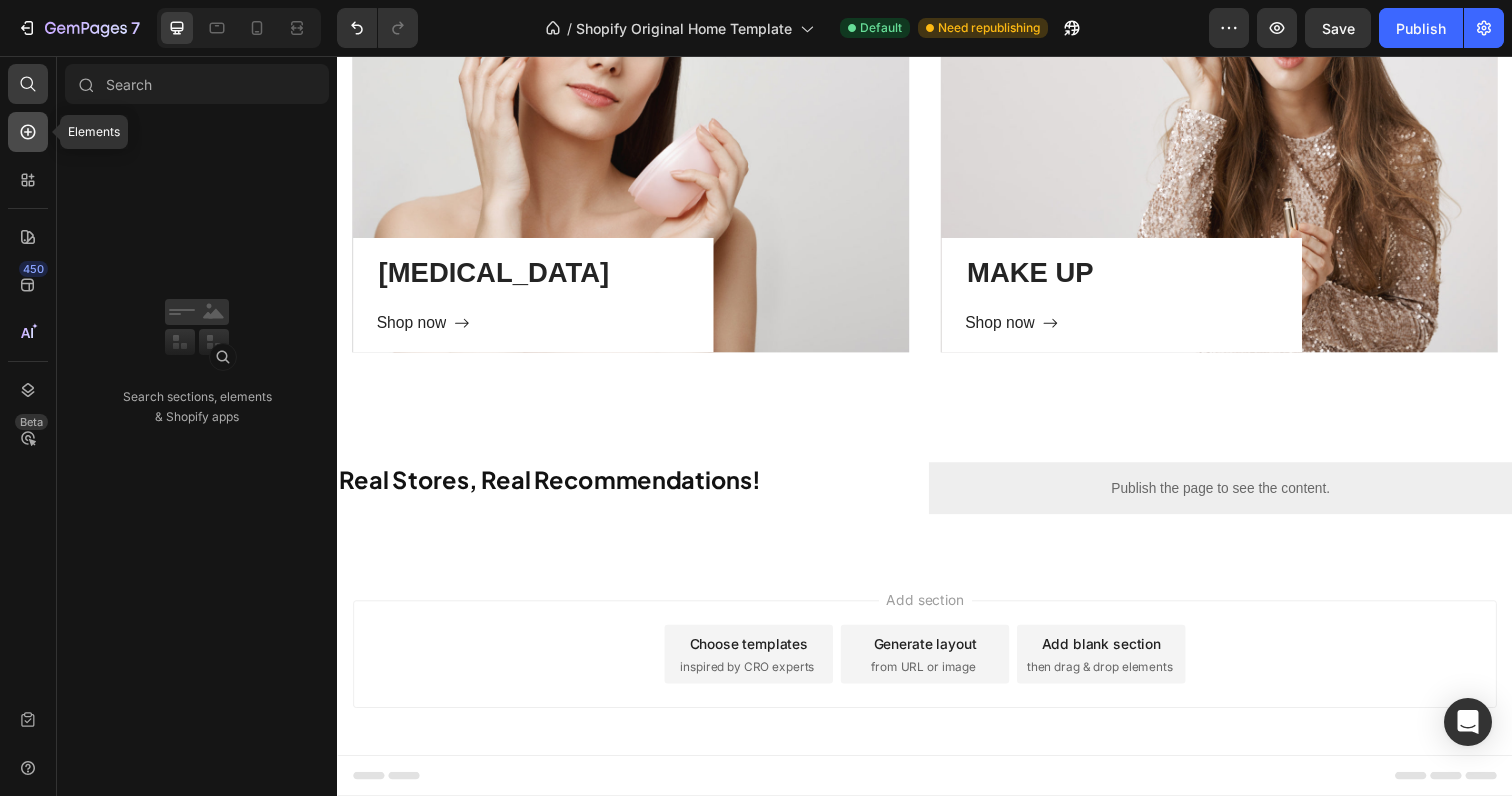 click 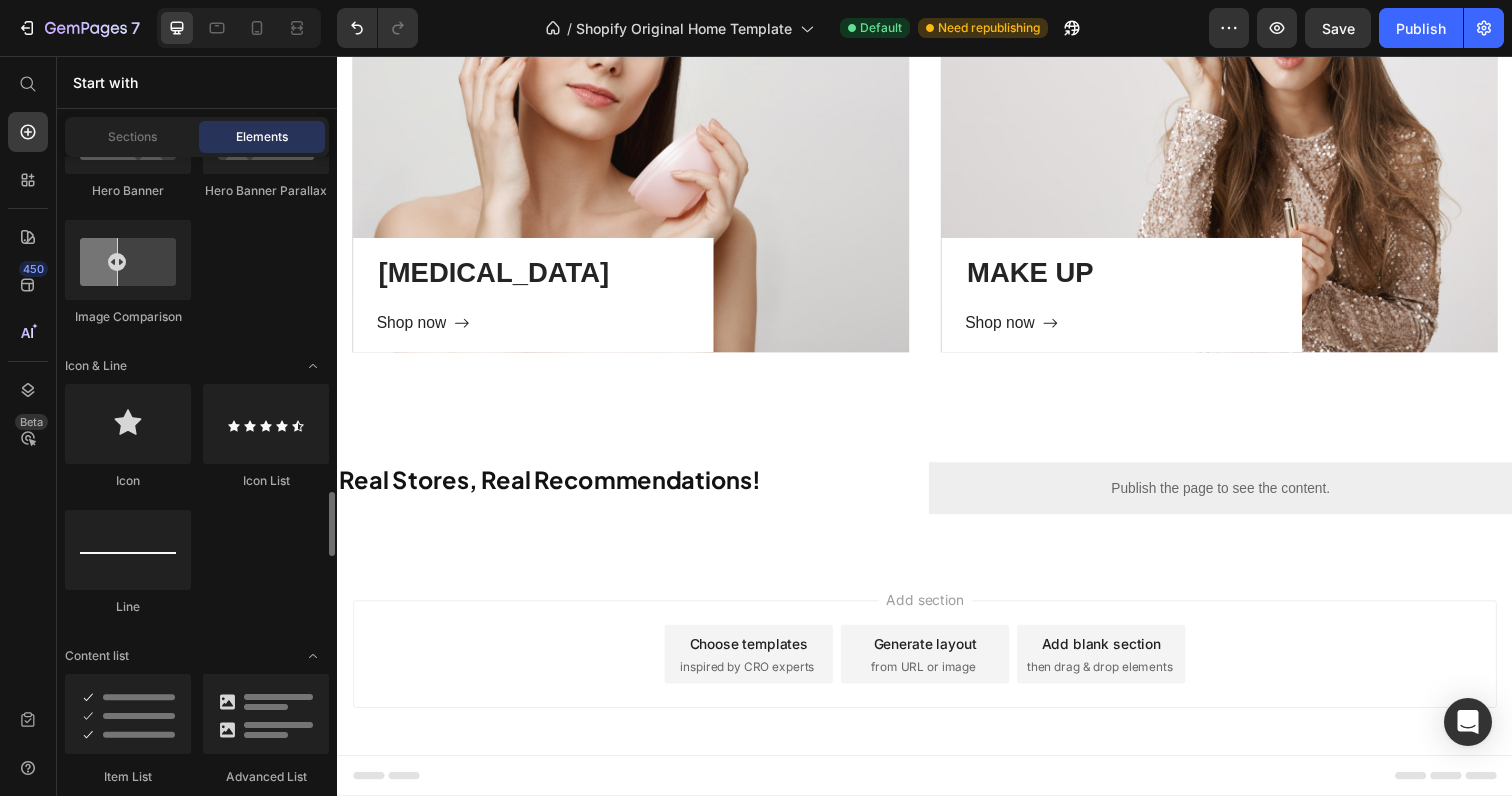 scroll, scrollTop: 1174, scrollLeft: 0, axis: vertical 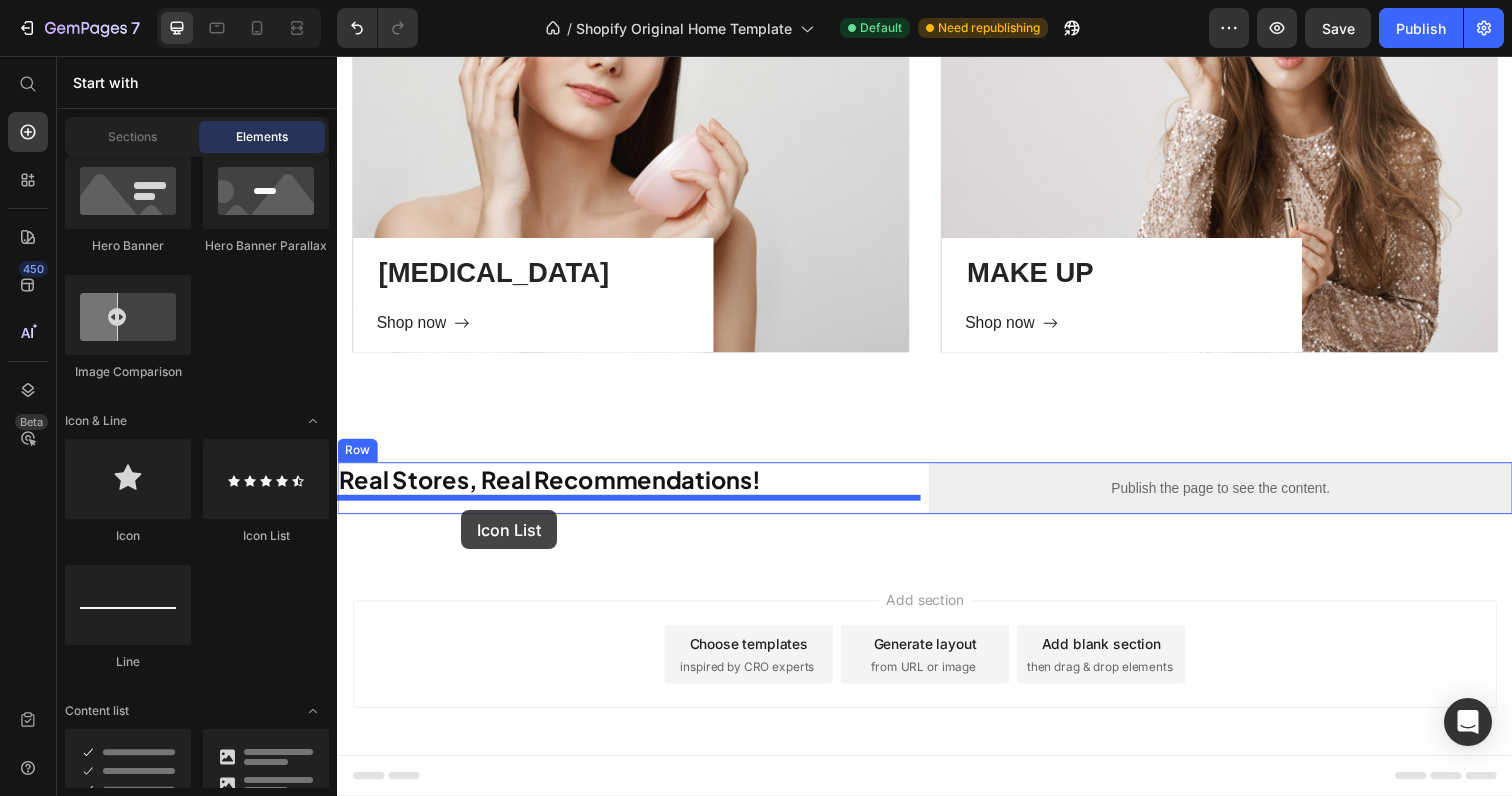 drag, startPoint x: 604, startPoint y: 540, endPoint x: 464, endPoint y: 520, distance: 141.42136 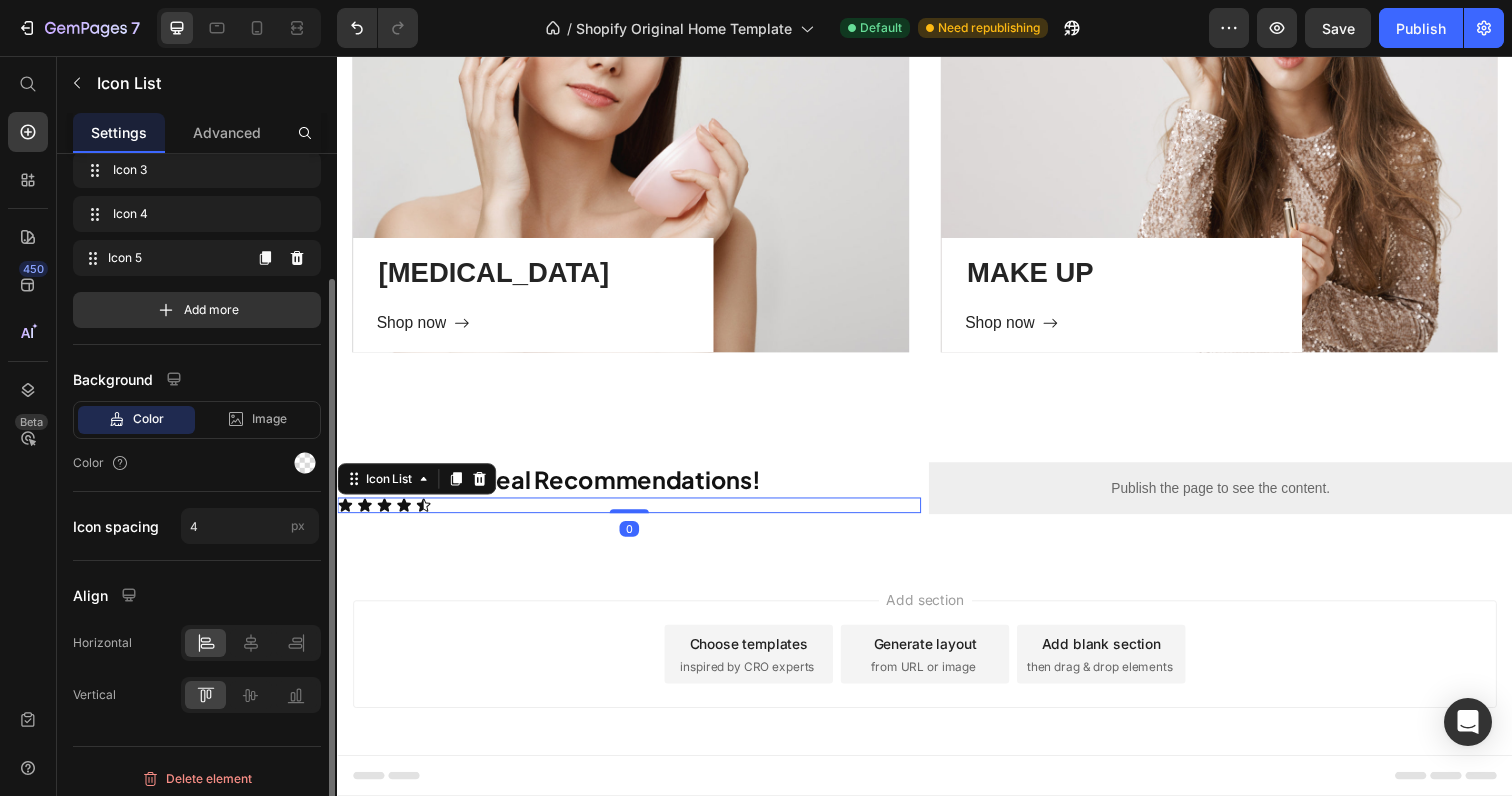 scroll, scrollTop: 162, scrollLeft: 0, axis: vertical 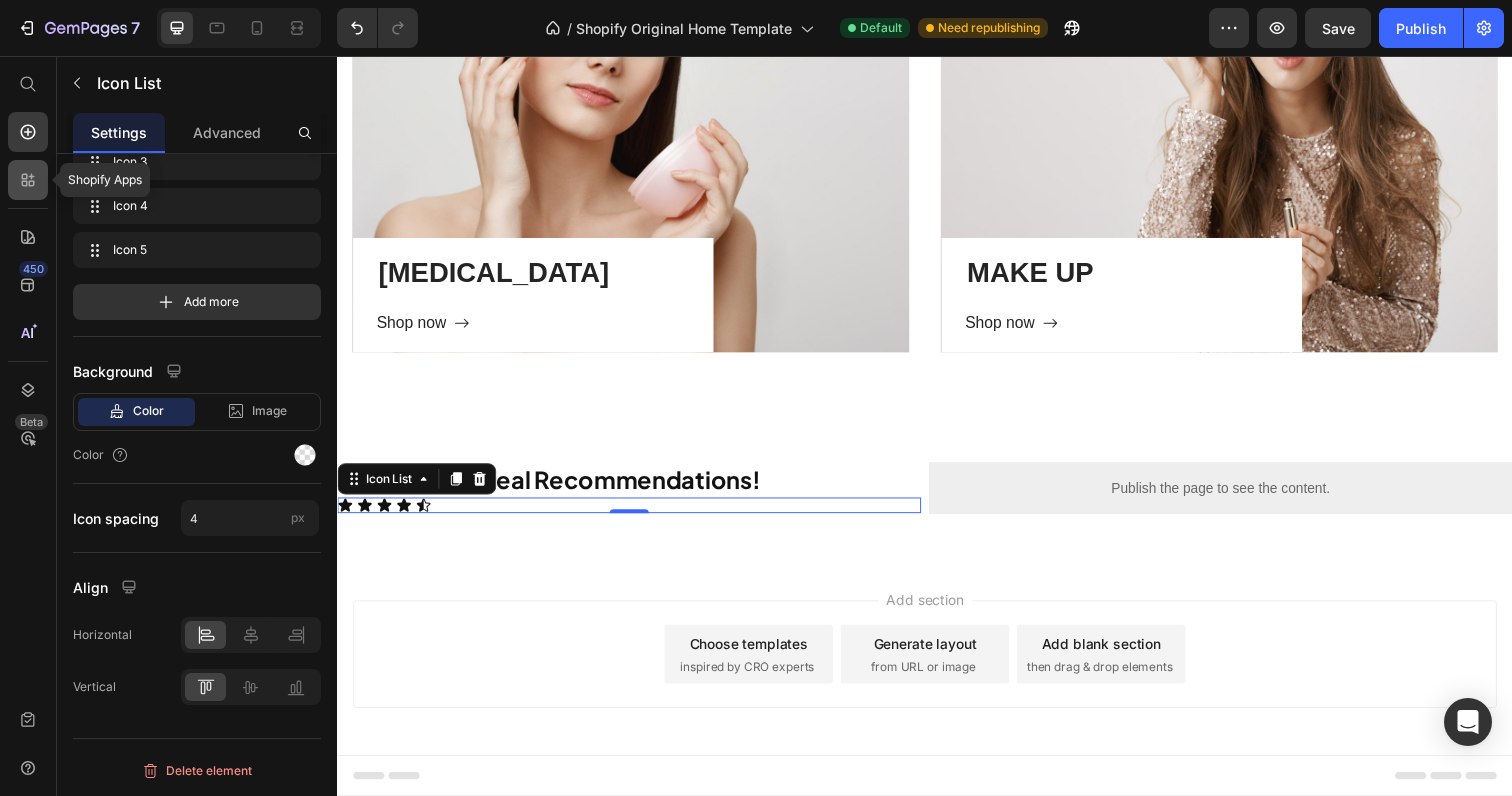 click 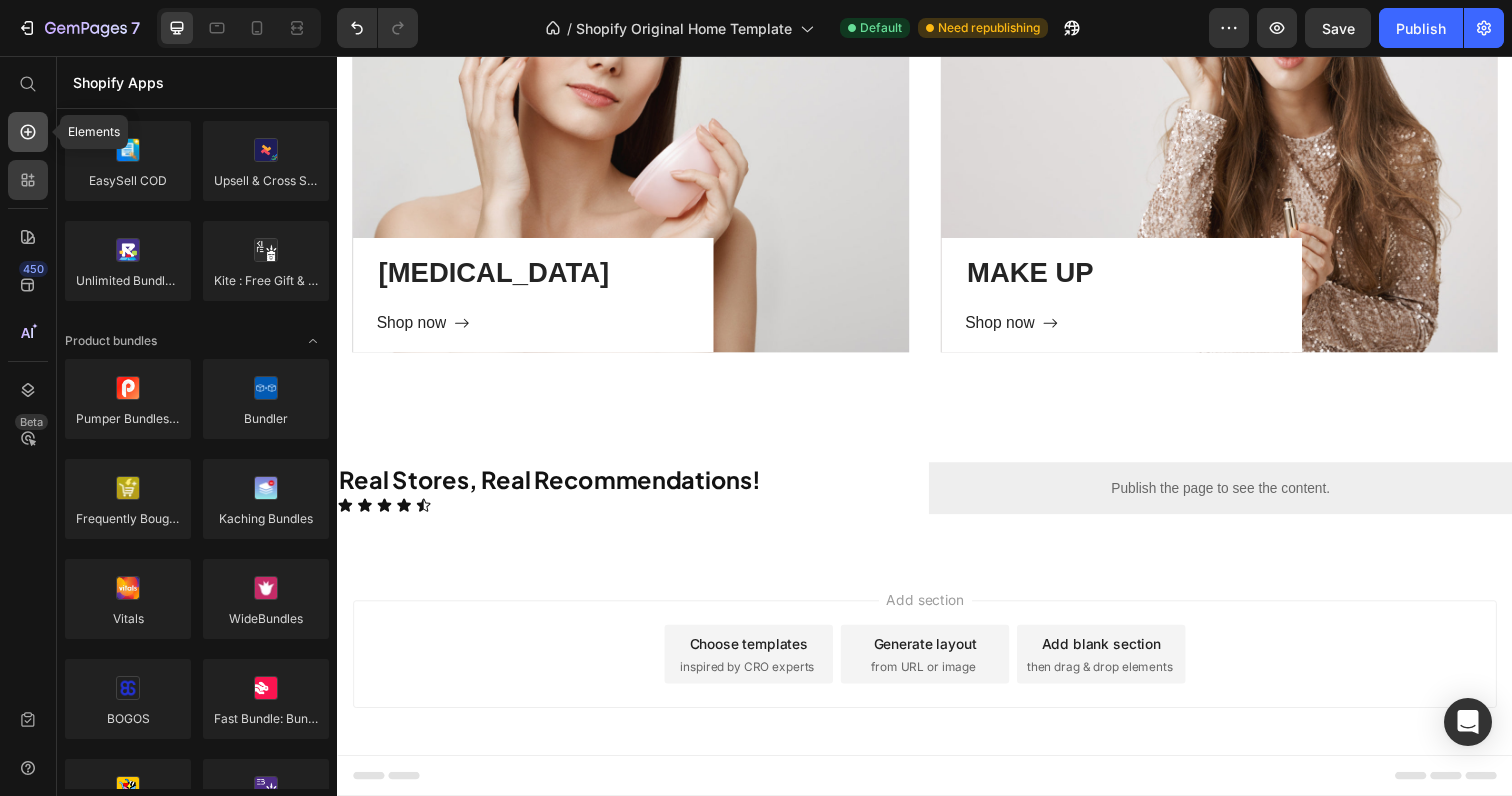 click 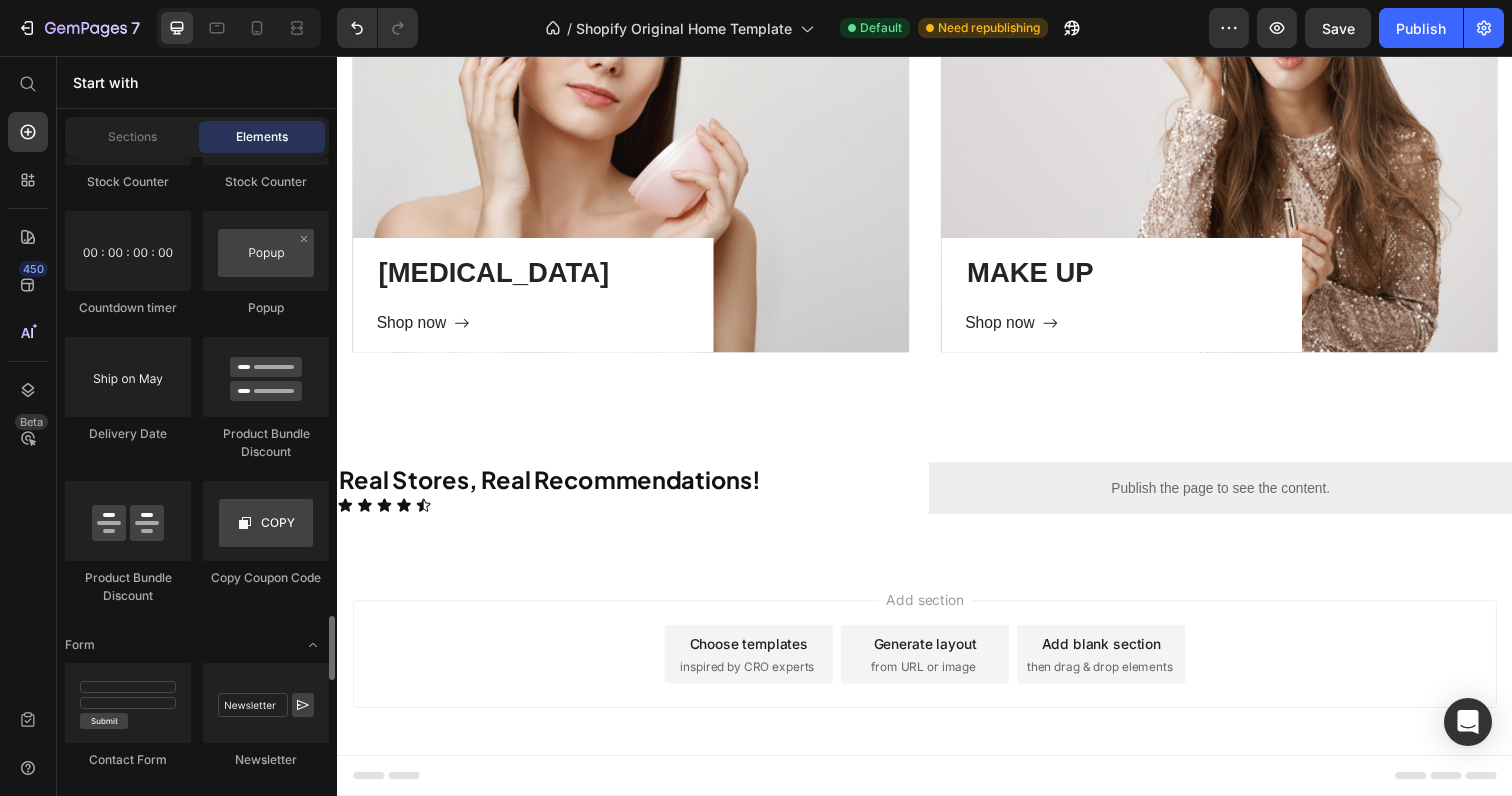 scroll, scrollTop: 4356, scrollLeft: 0, axis: vertical 